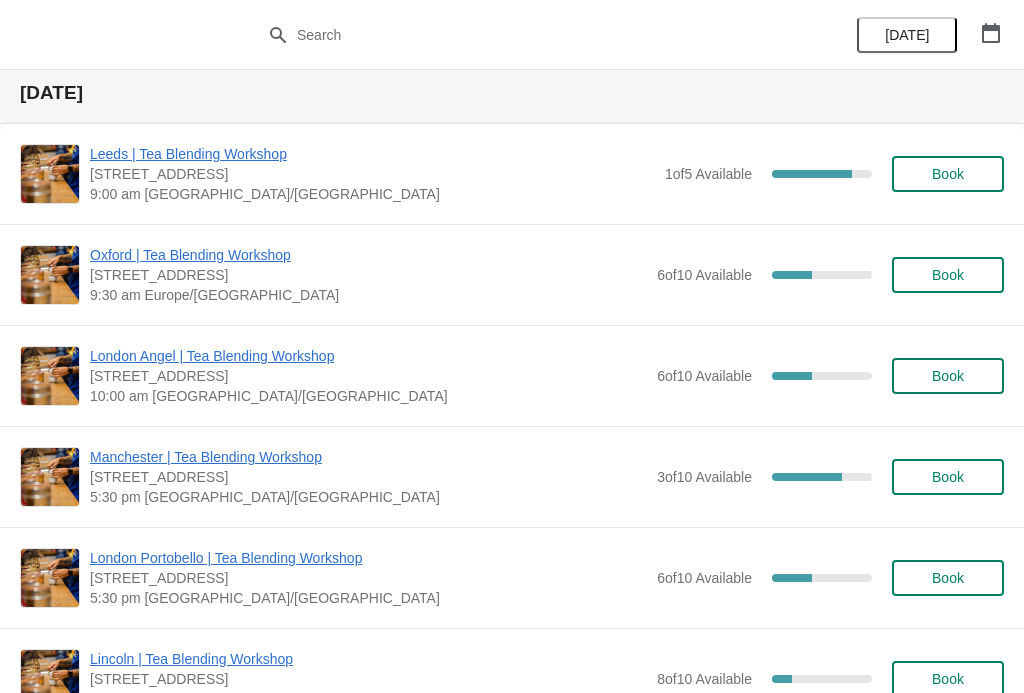 scroll, scrollTop: 1145, scrollLeft: 0, axis: vertical 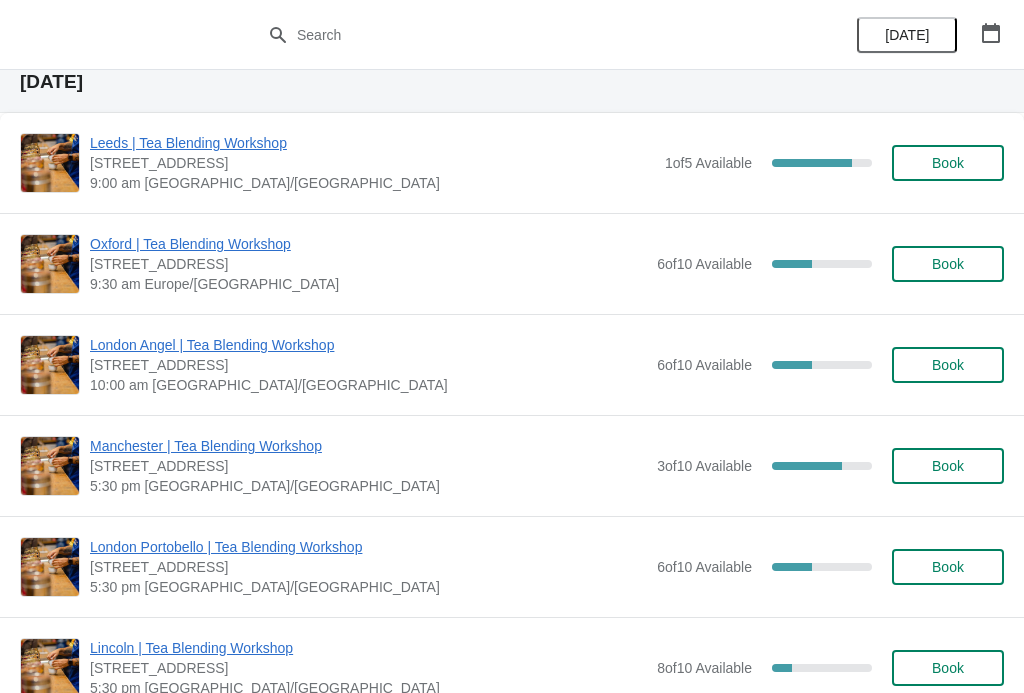 click on "Manchester | Tea Blending Workshop" at bounding box center (368, 446) 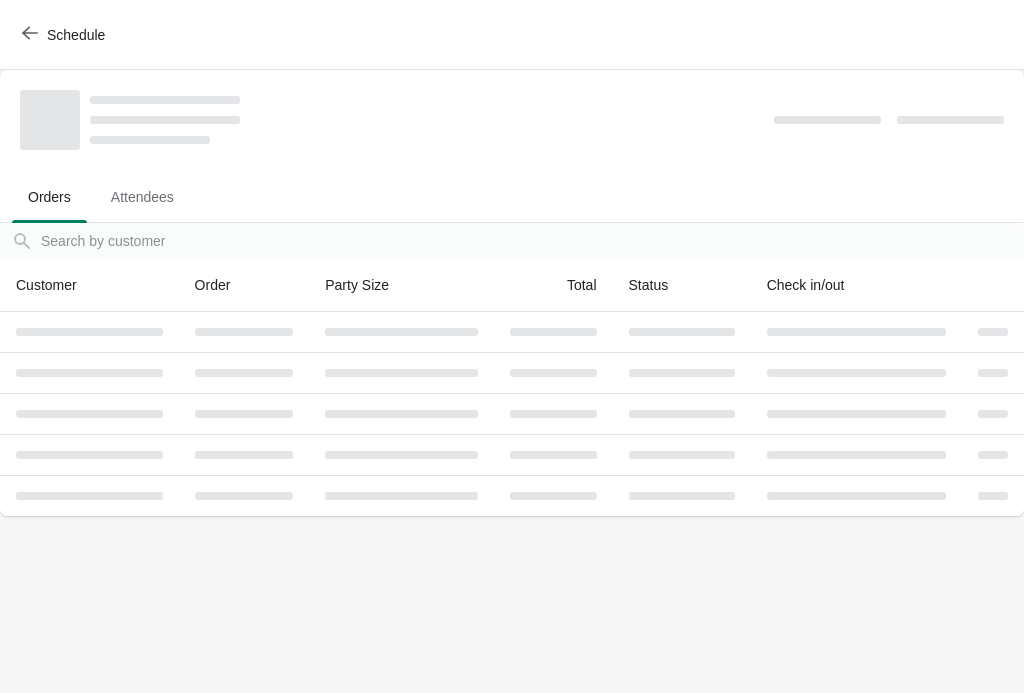 scroll, scrollTop: 0, scrollLeft: 0, axis: both 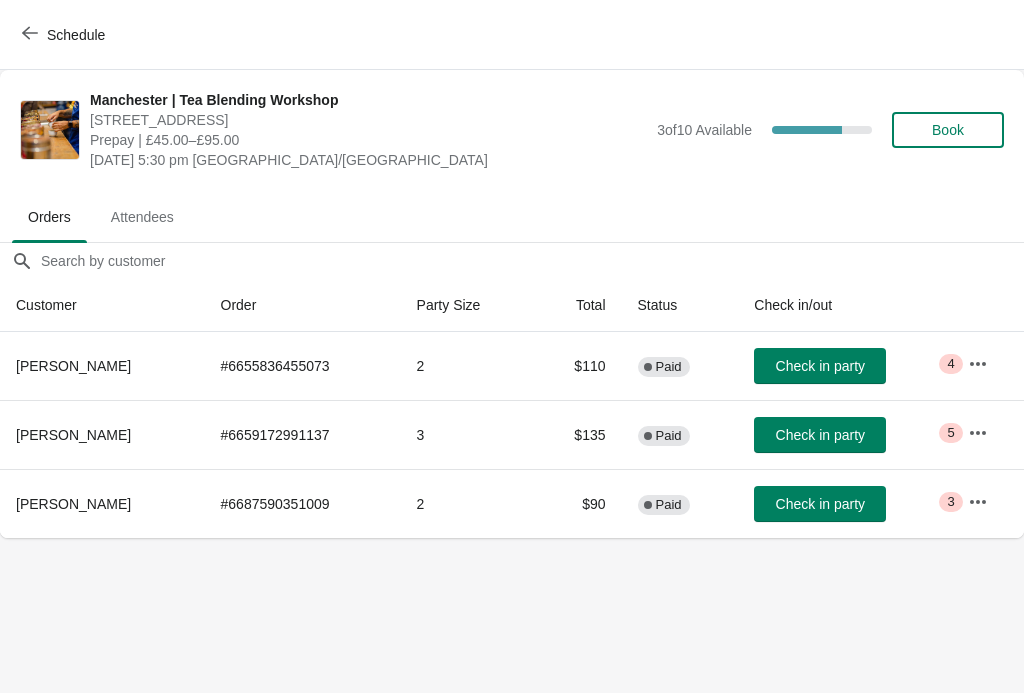 click on "Book" at bounding box center (948, 130) 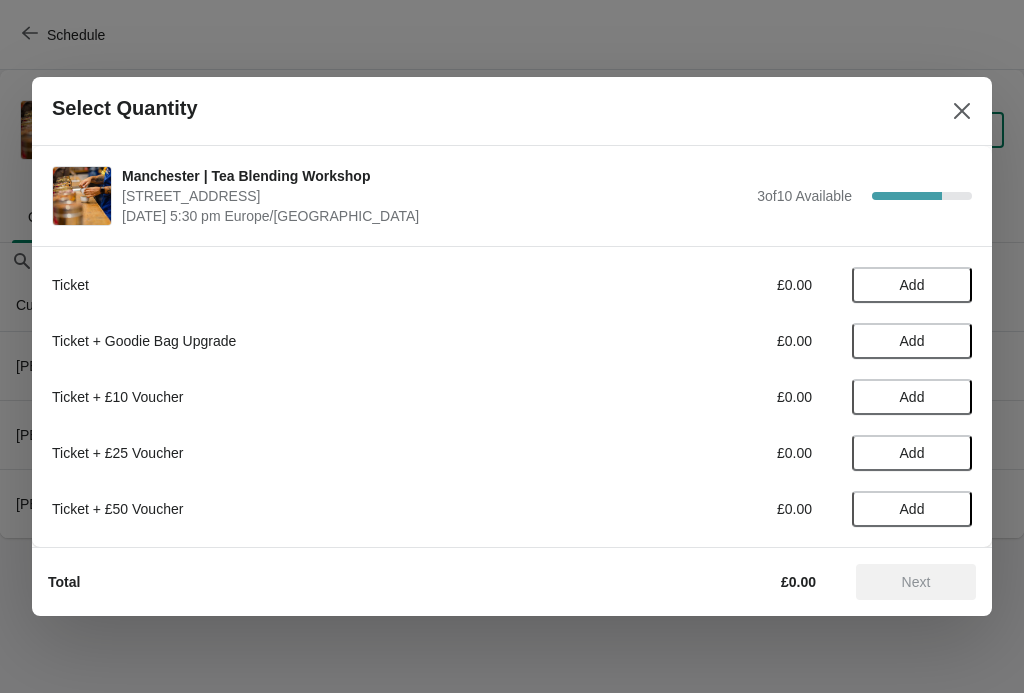 click on "Add" at bounding box center [912, 285] 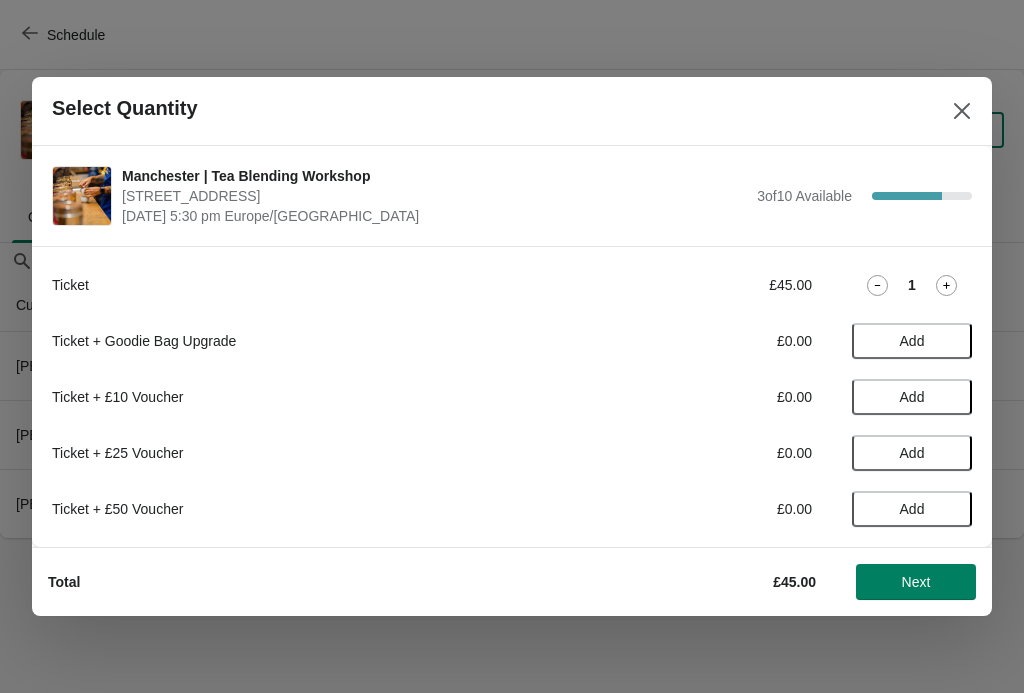 click on "Next" at bounding box center (916, 582) 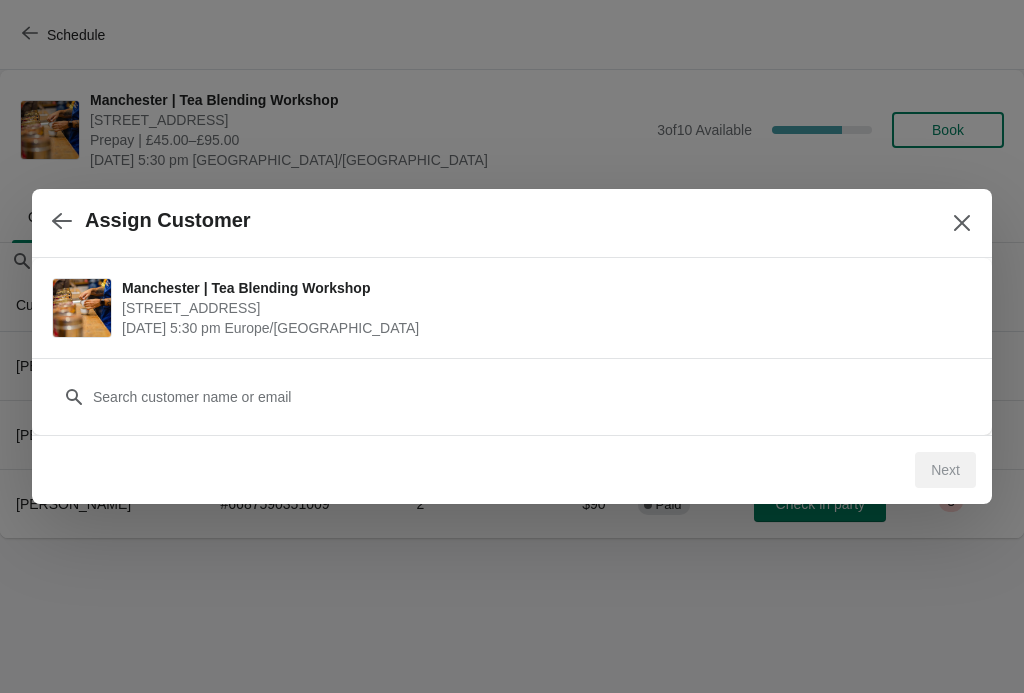 click on "Customer" at bounding box center [512, 387] 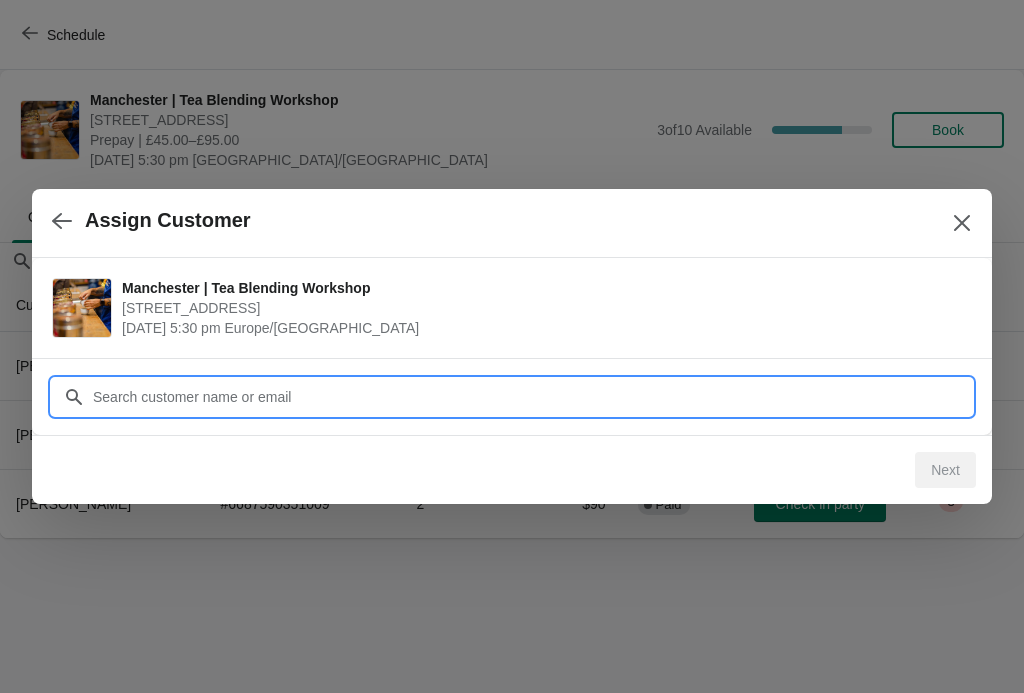 click on "Customer" at bounding box center [532, 397] 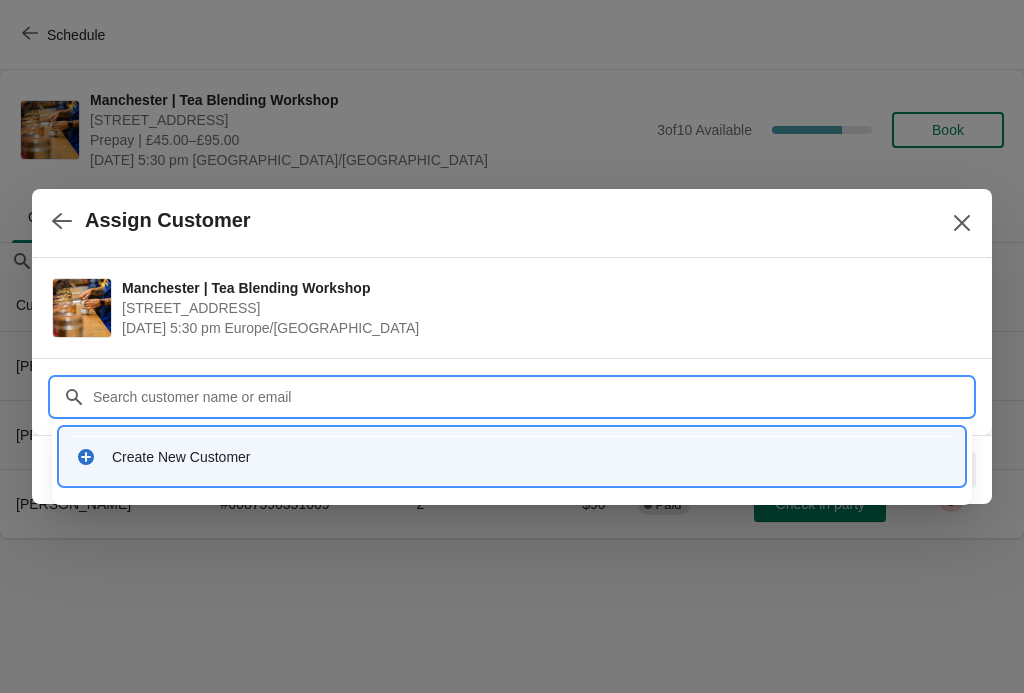 type on "P" 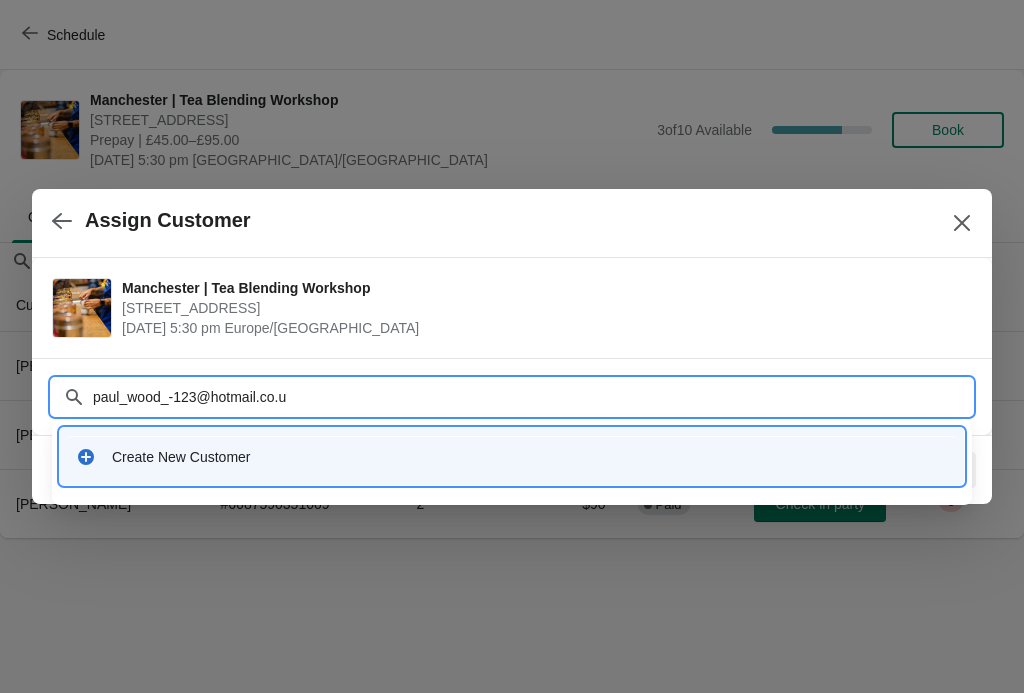 type on "[EMAIL_ADDRESS][DOMAIN_NAME]" 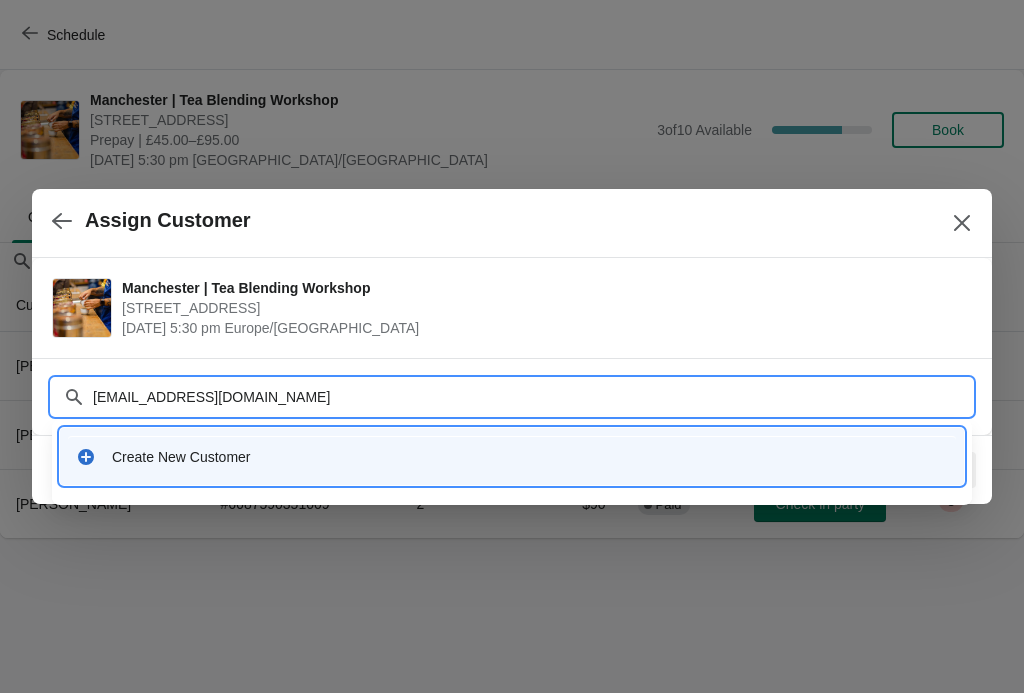 click at bounding box center (512, 346) 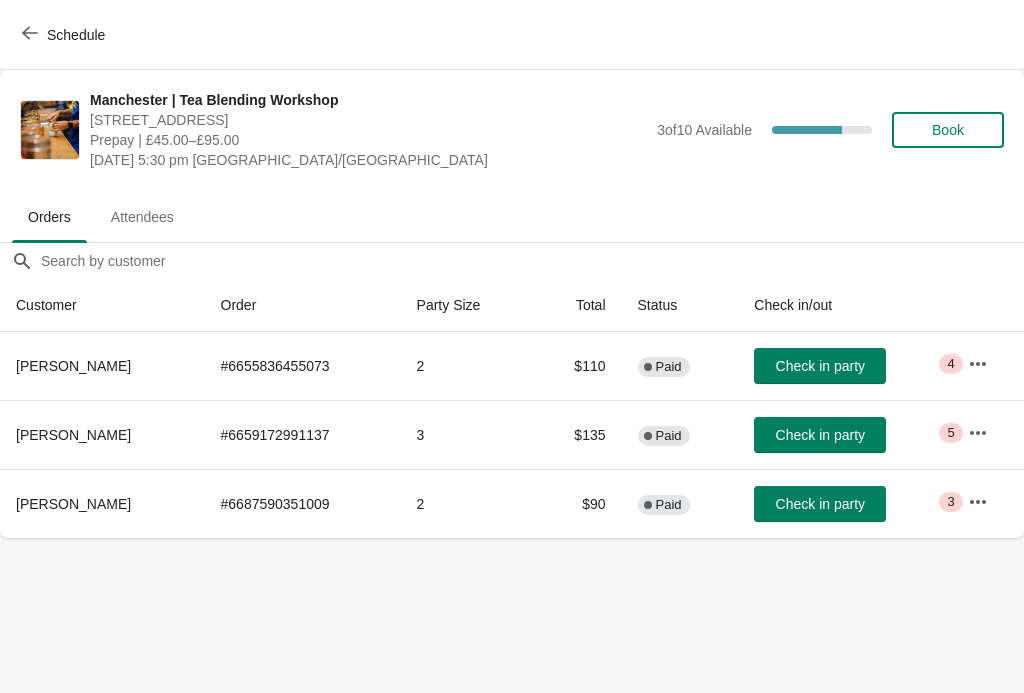 click on "Book" at bounding box center (948, 130) 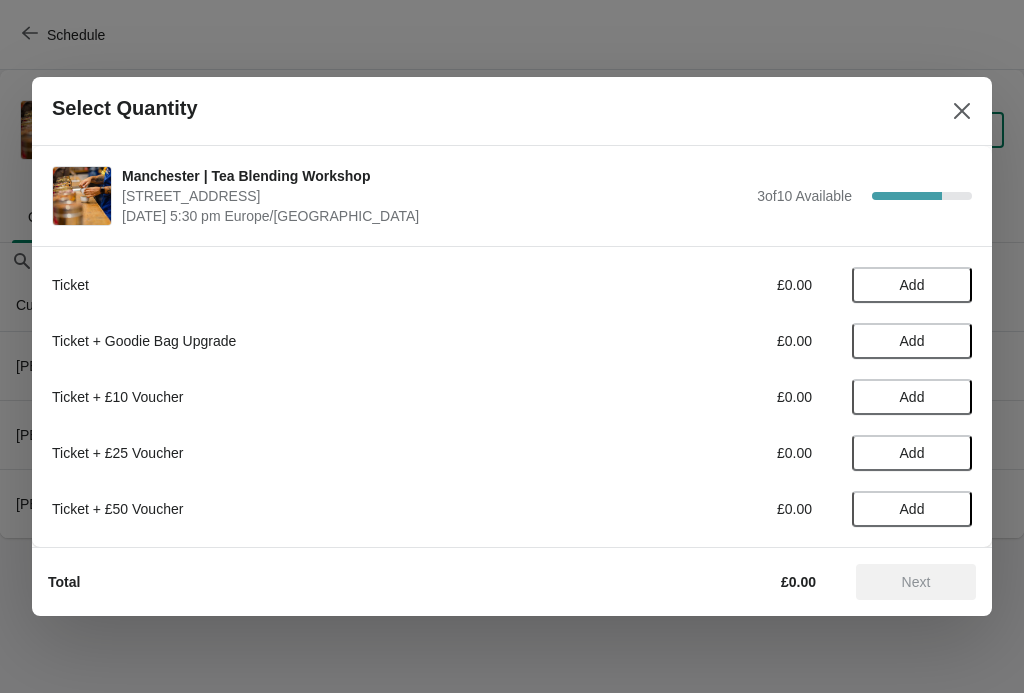 click on "Add" at bounding box center (912, 285) 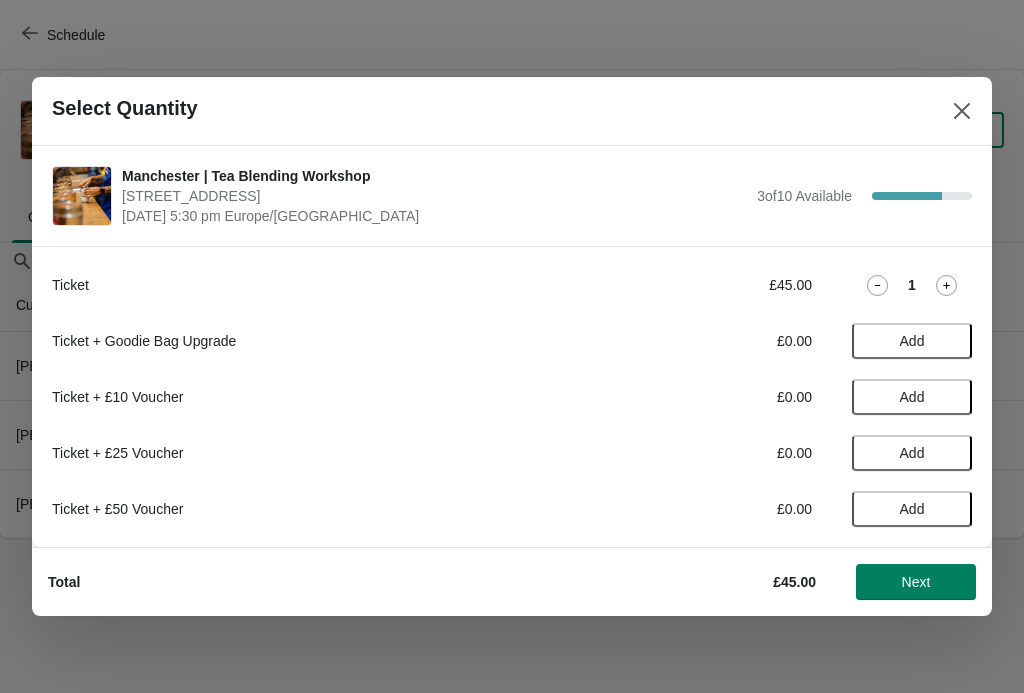 click on "Next" at bounding box center [916, 582] 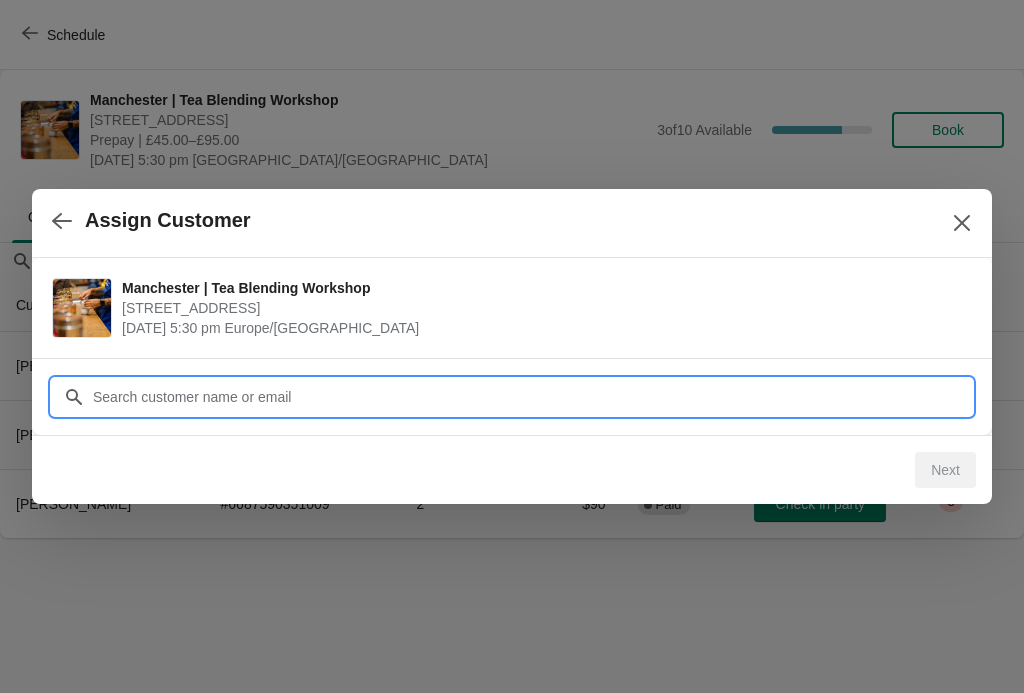 click on "Customer" at bounding box center (532, 397) 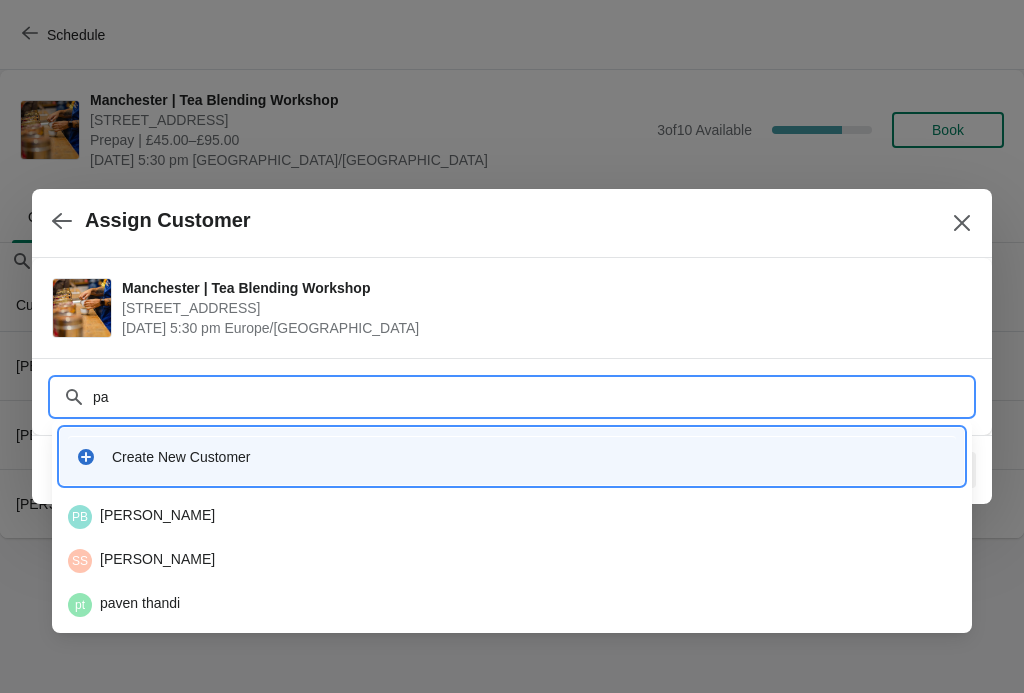 type on "p" 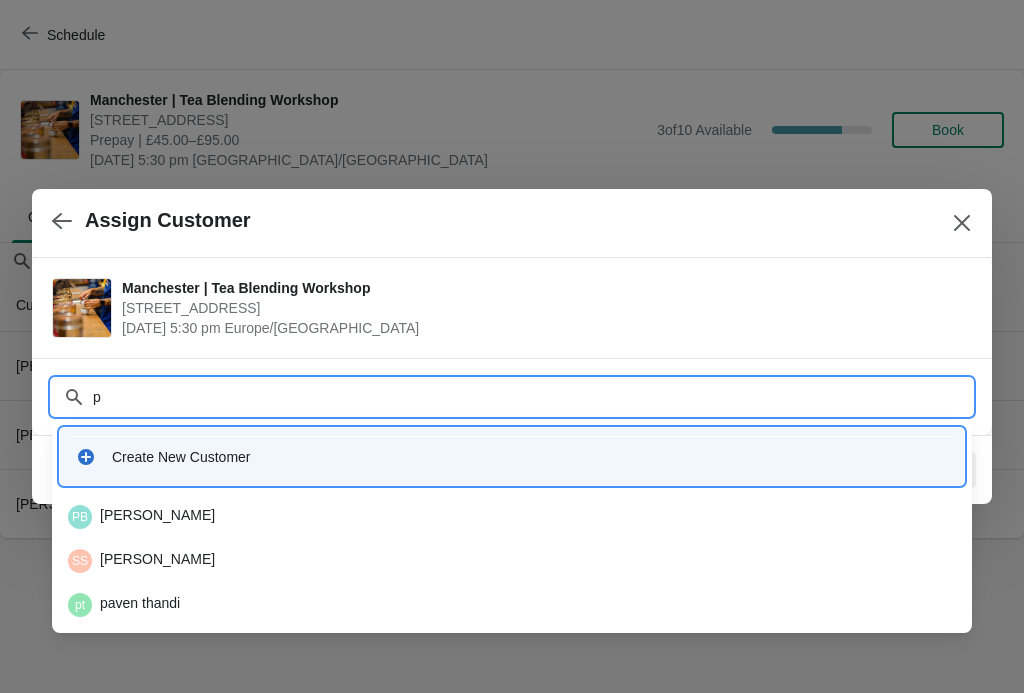 type 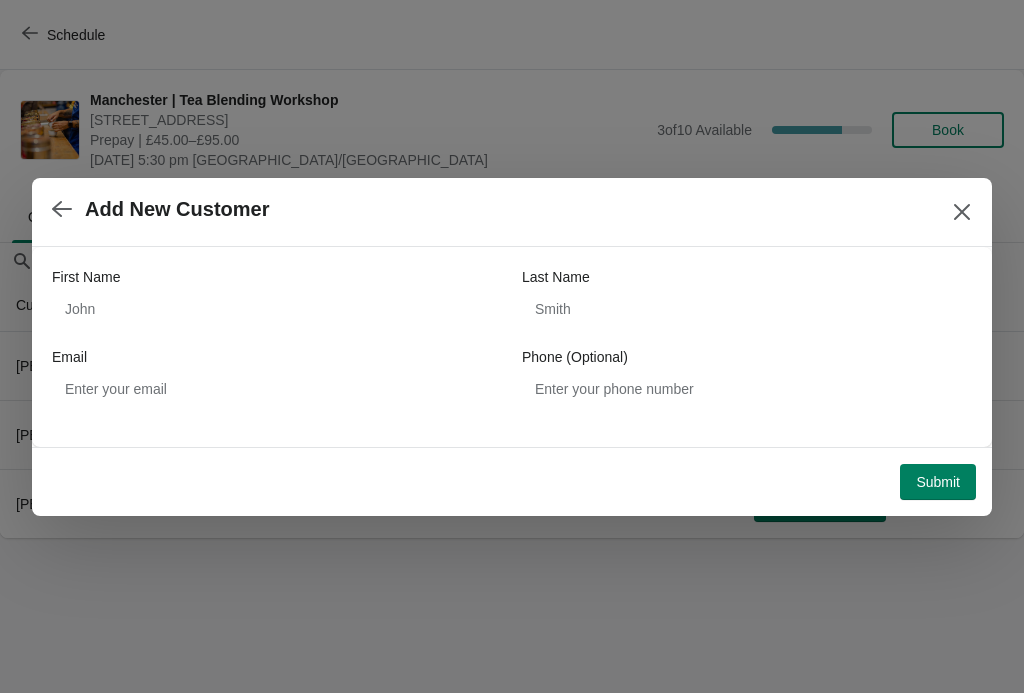 click at bounding box center [62, 209] 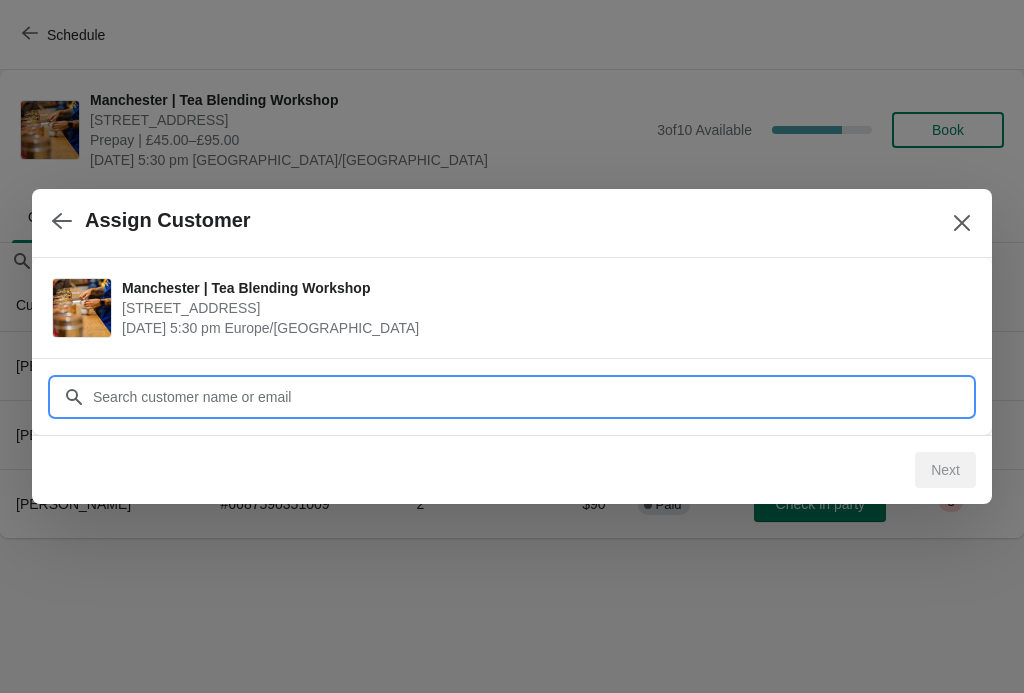 click on "Customer" at bounding box center [532, 397] 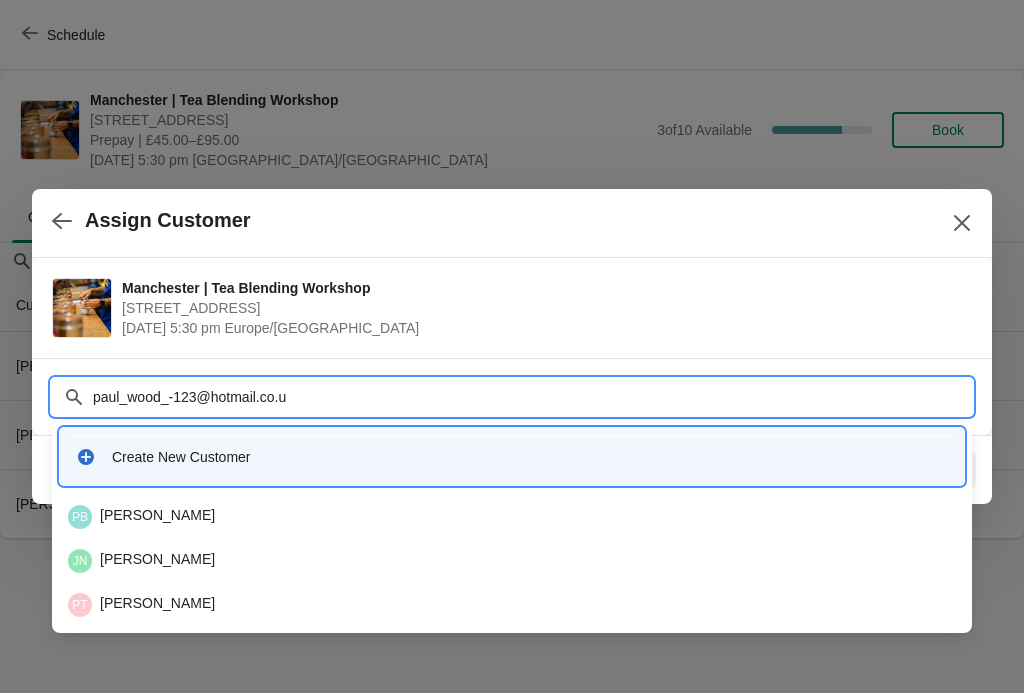 type on "[EMAIL_ADDRESS][DOMAIN_NAME]" 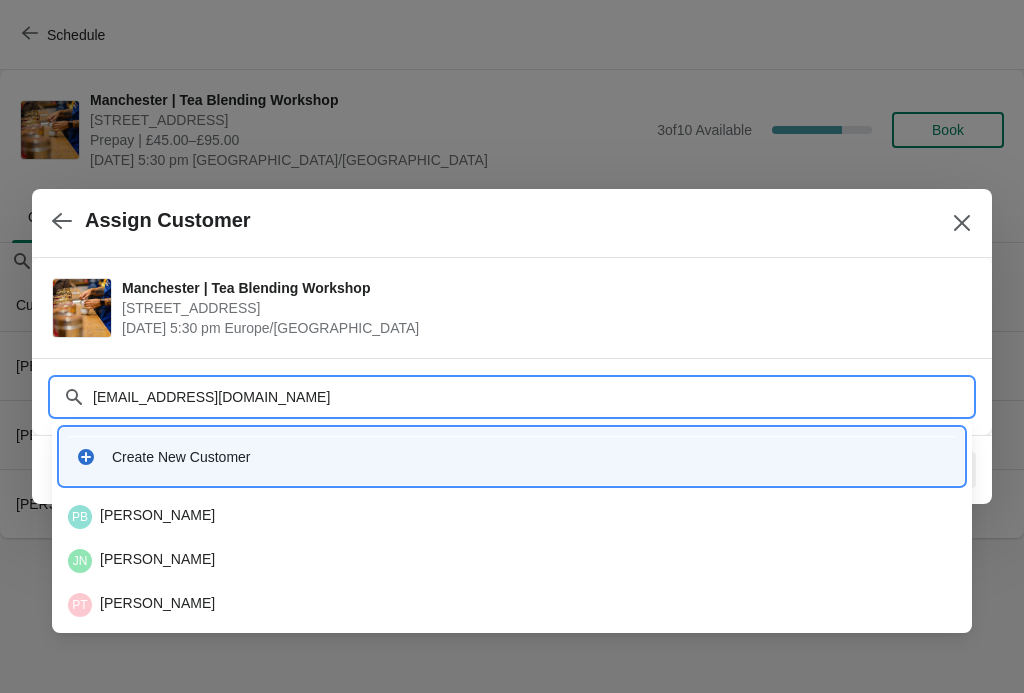 click on "Create New Customer" at bounding box center [530, 457] 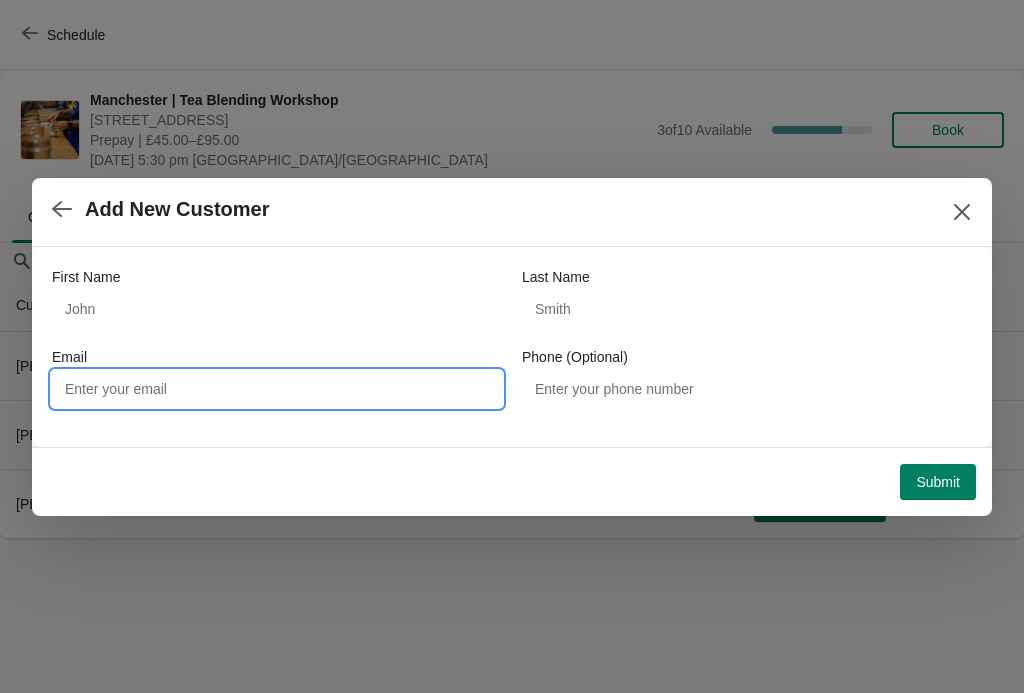 click on "Email" at bounding box center (277, 389) 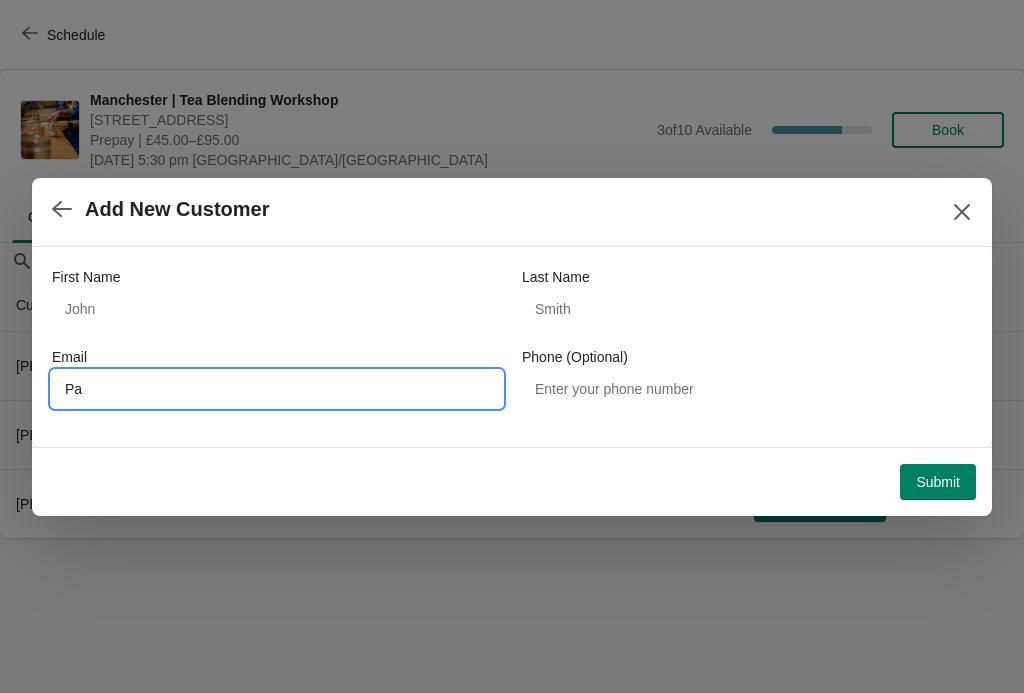 type on "P" 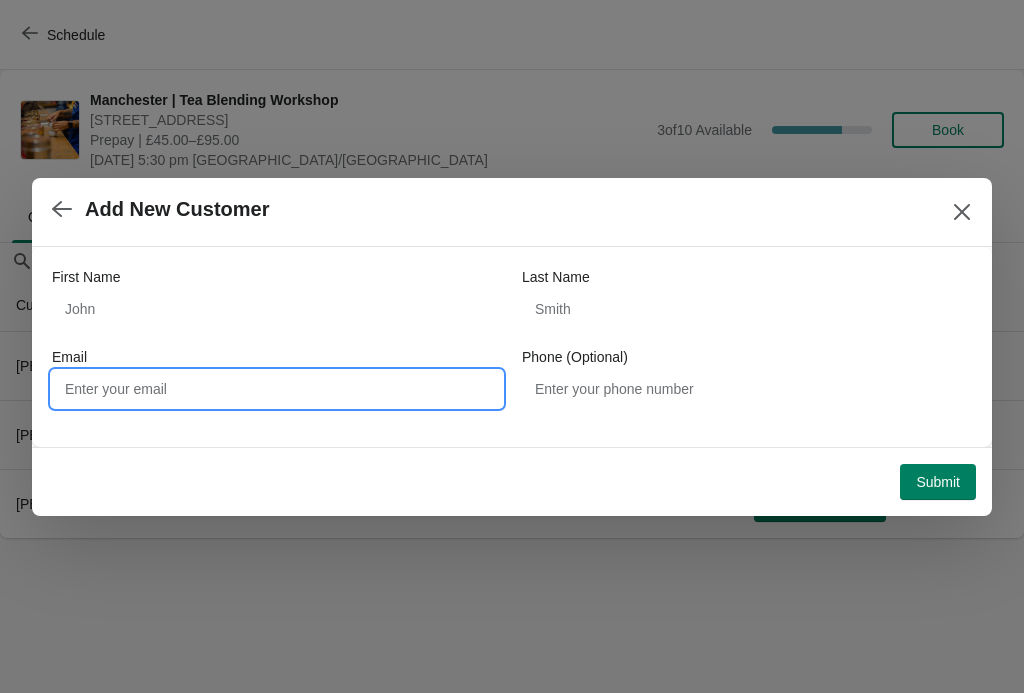 type on "P" 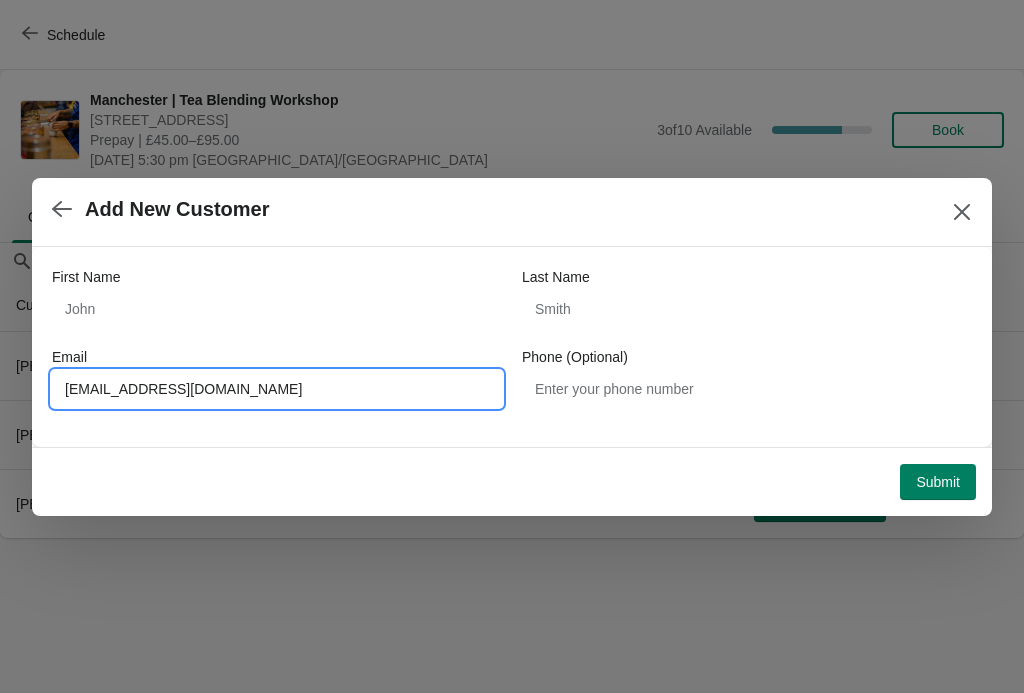 type on "[EMAIL_ADDRESS][DOMAIN_NAME]" 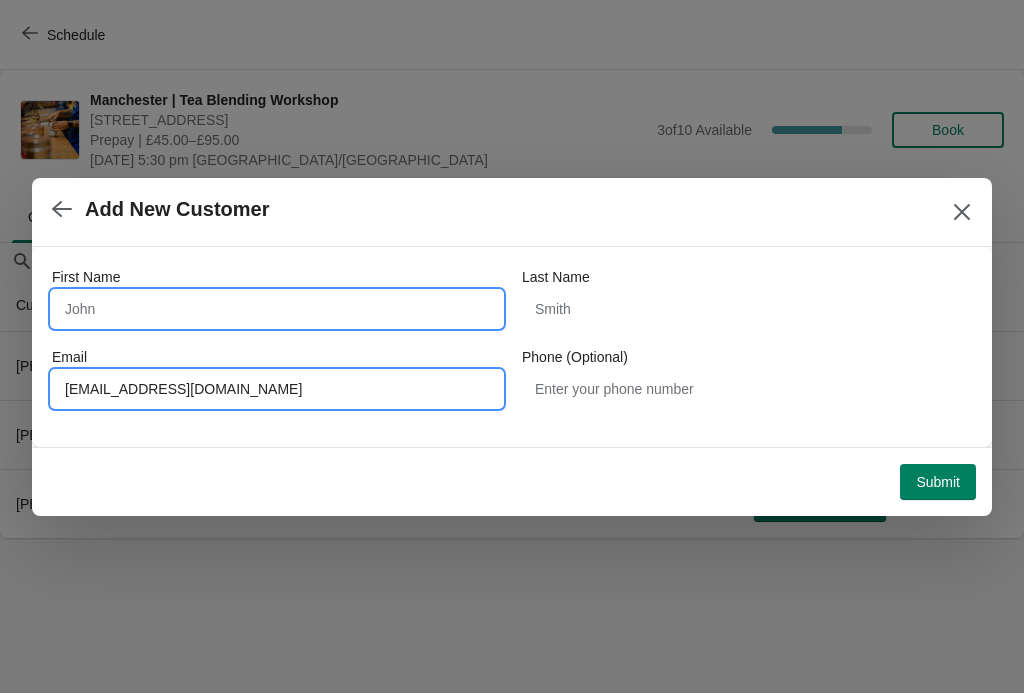 click on "First Name" at bounding box center (277, 309) 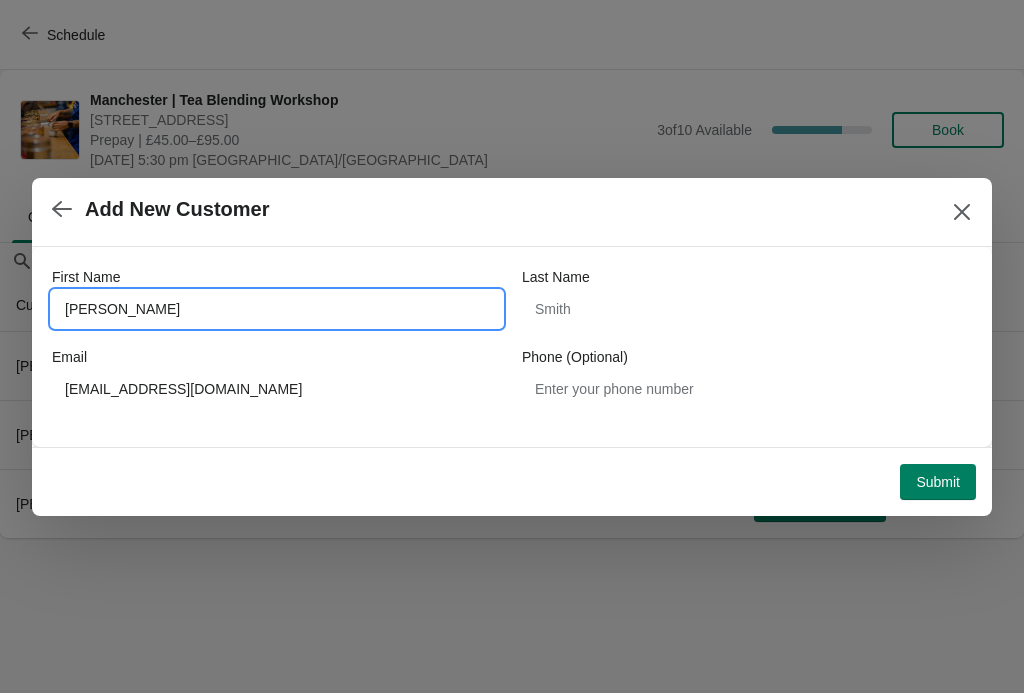 type on "[PERSON_NAME]" 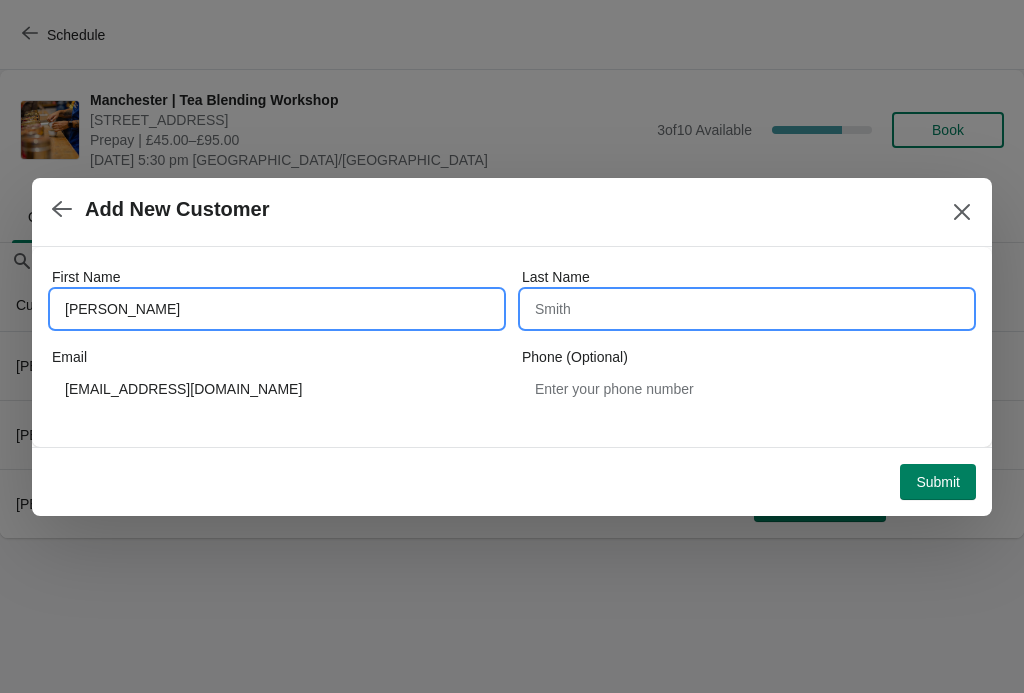 click on "Last Name" at bounding box center (747, 309) 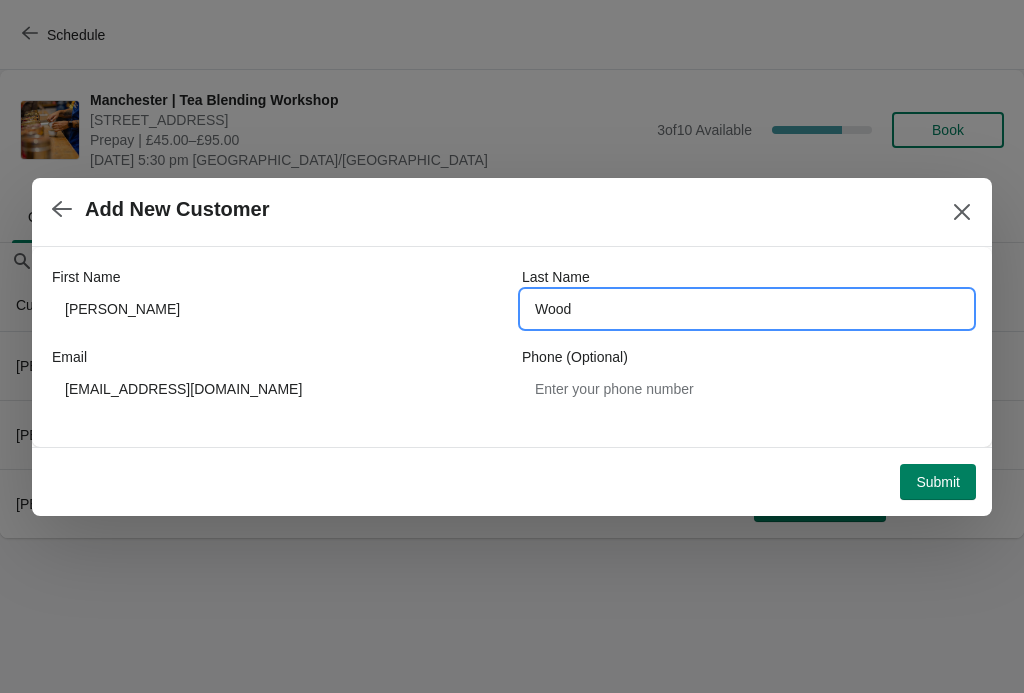 type on "Wood" 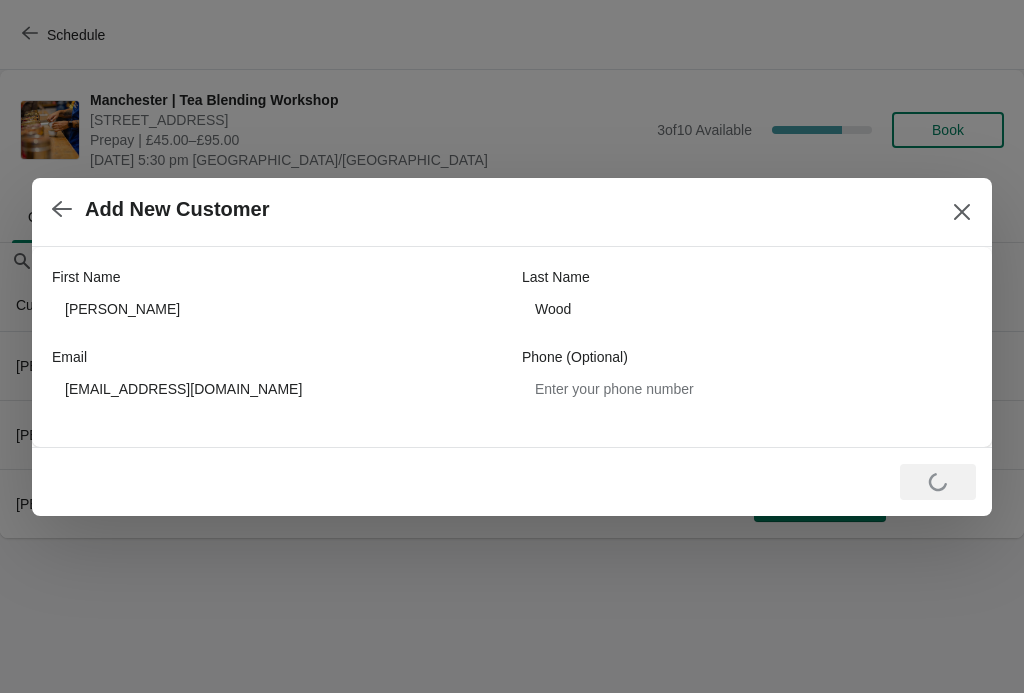click on "Loading Submit" at bounding box center [938, 482] 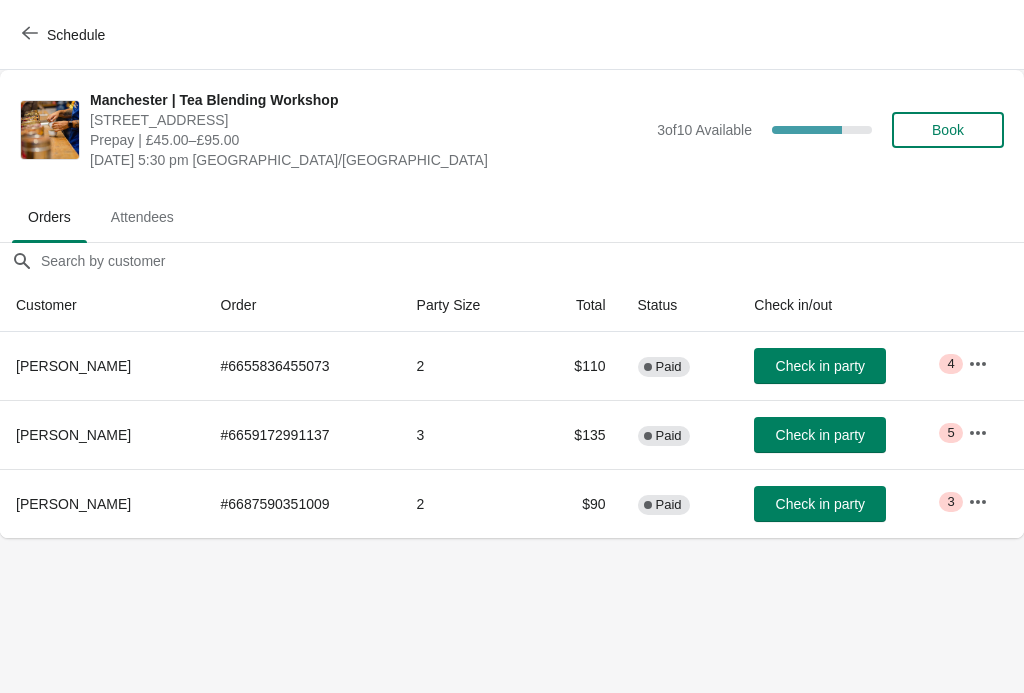 click on "Book" at bounding box center (948, 130) 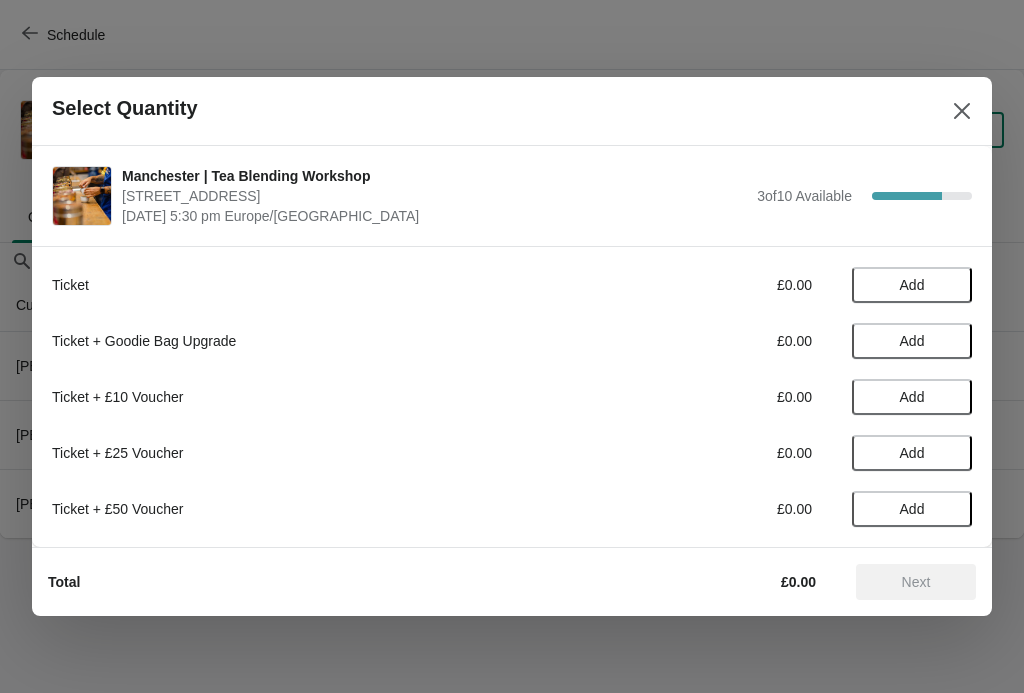 click on "Add" at bounding box center [912, 285] 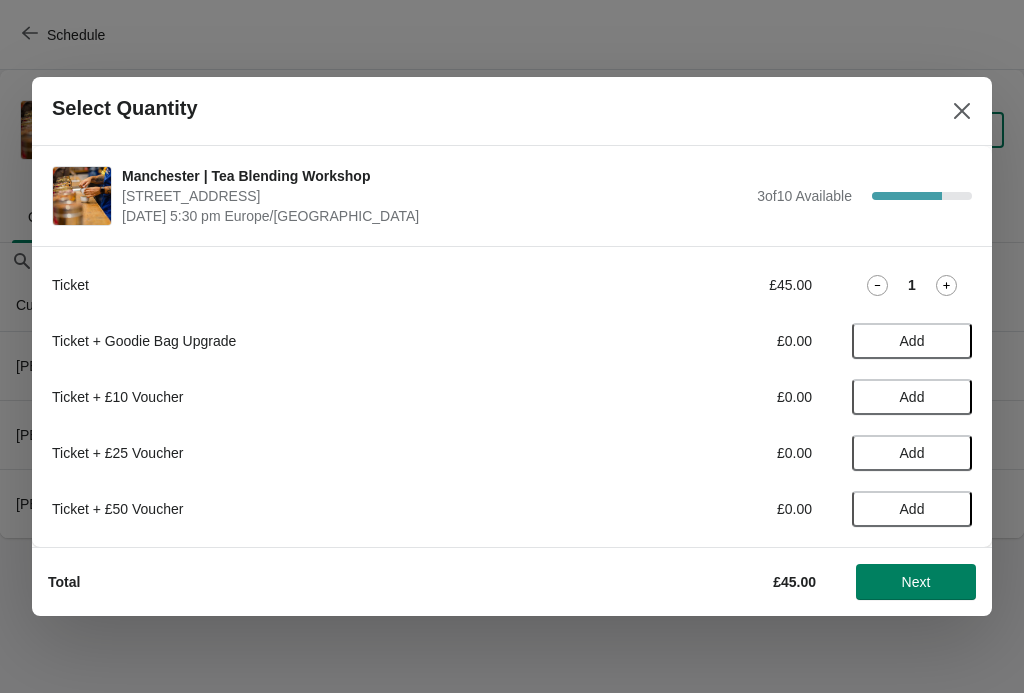 click on "Next" at bounding box center (916, 582) 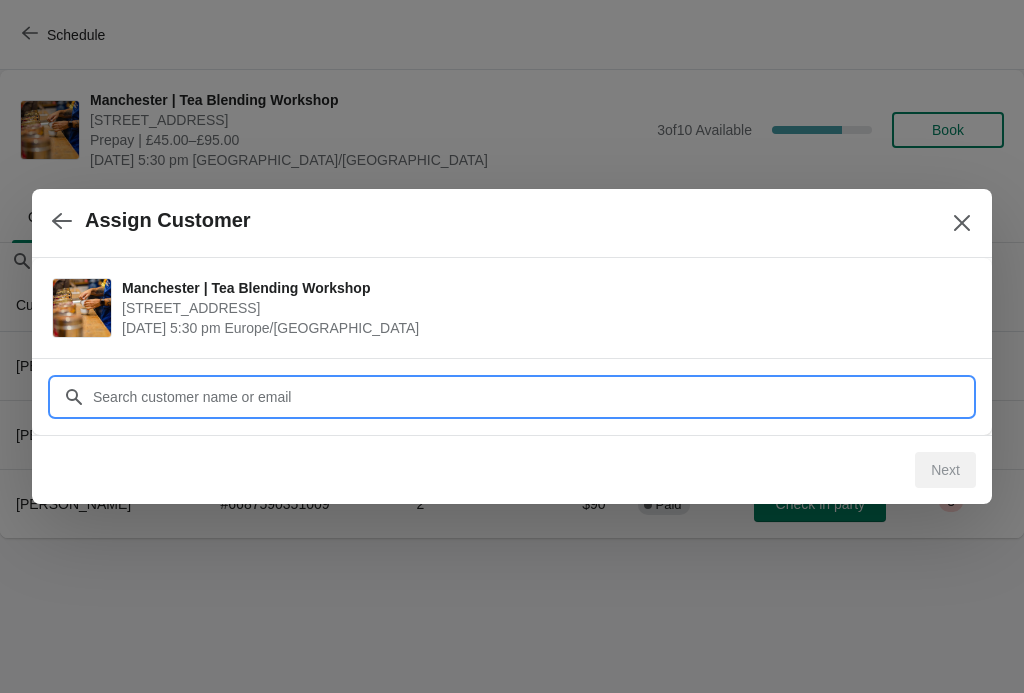 click on "Customer" at bounding box center (532, 397) 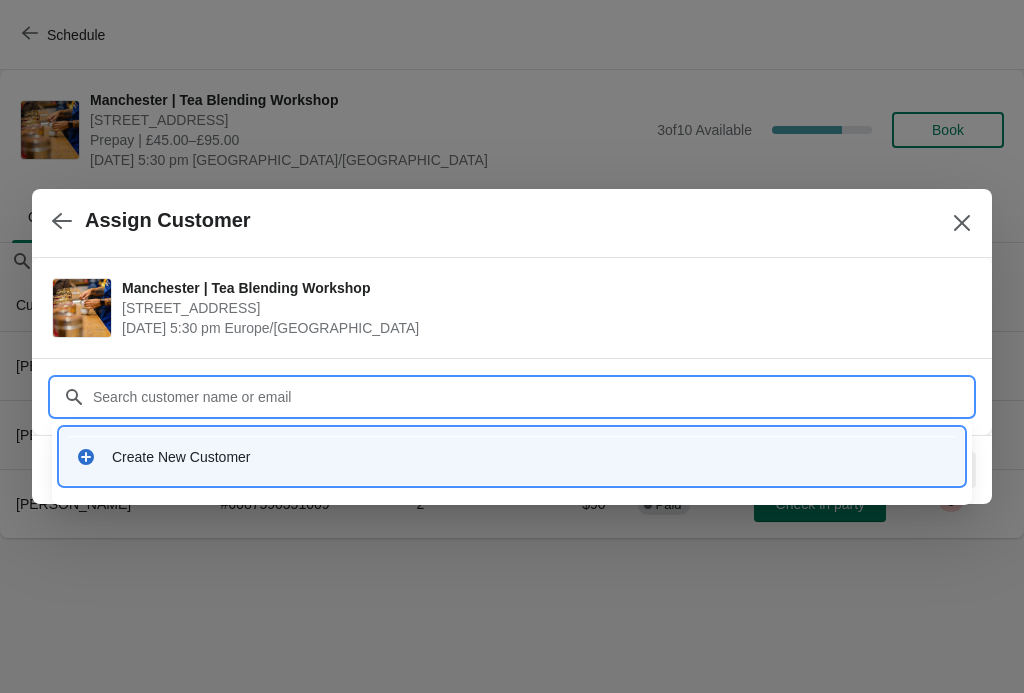 click on "Create New Customer" at bounding box center (512, 456) 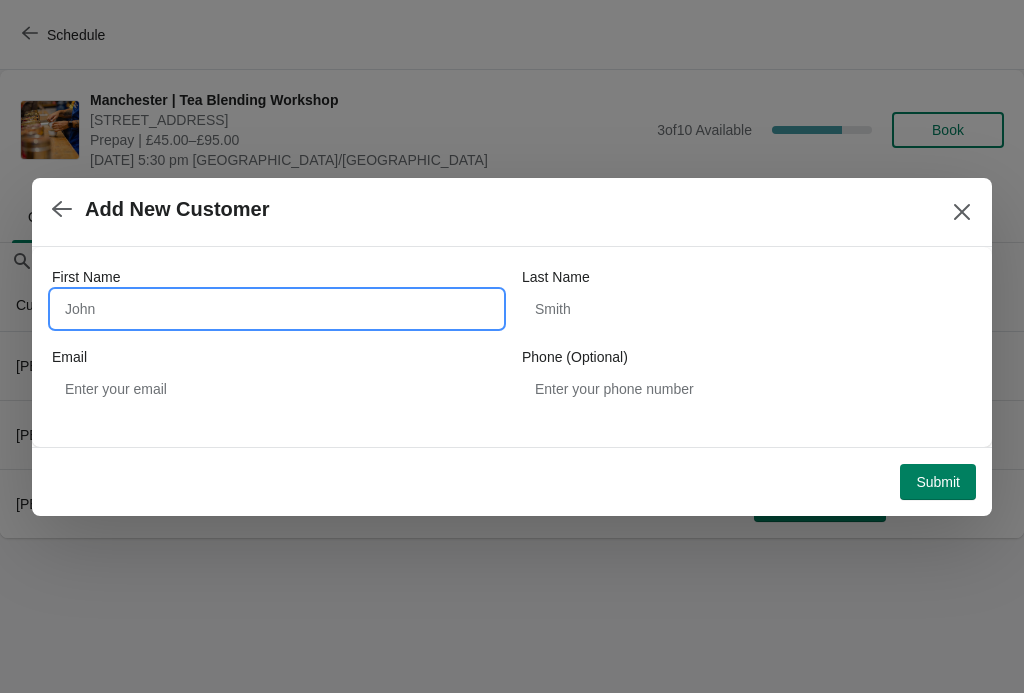 click on "First Name" at bounding box center (277, 309) 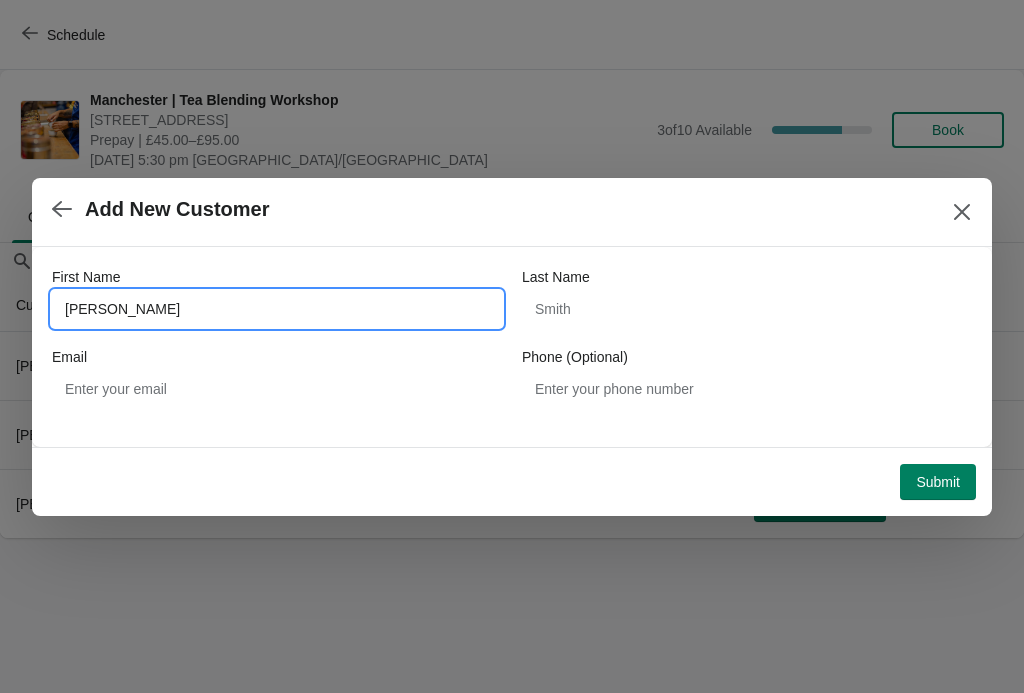 type on "[PERSON_NAME]" 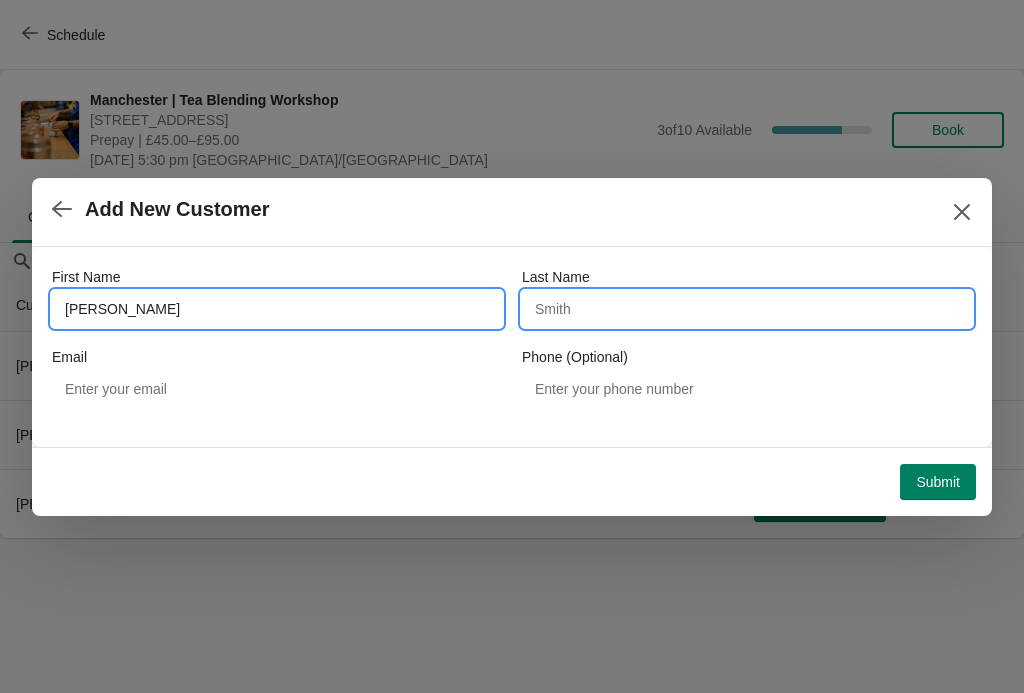 click on "Last Name" at bounding box center (747, 309) 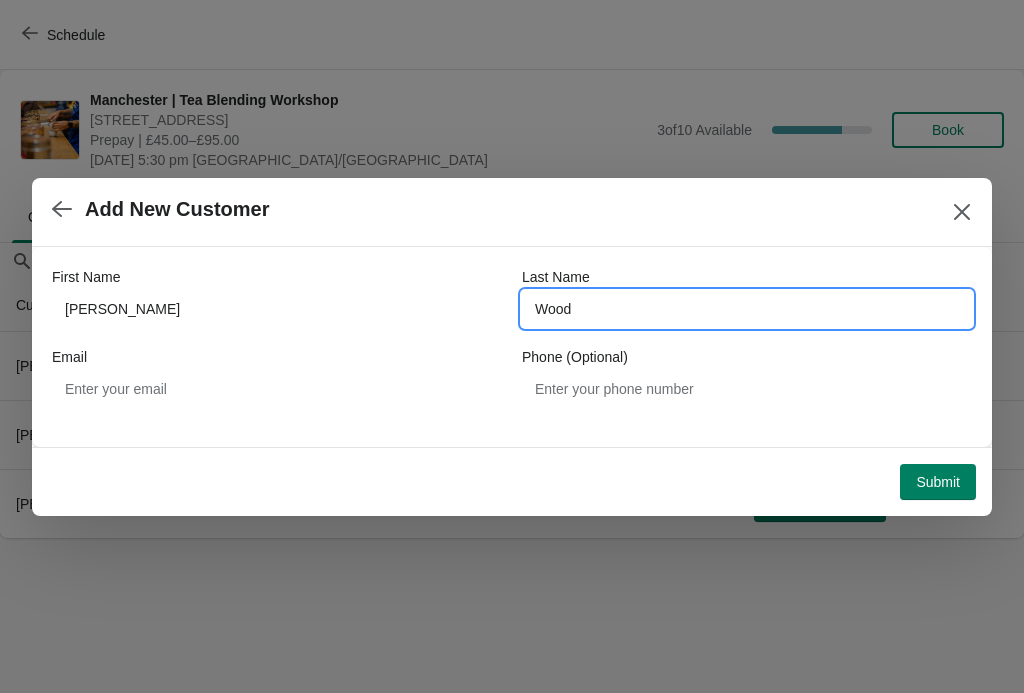 type on "Wood" 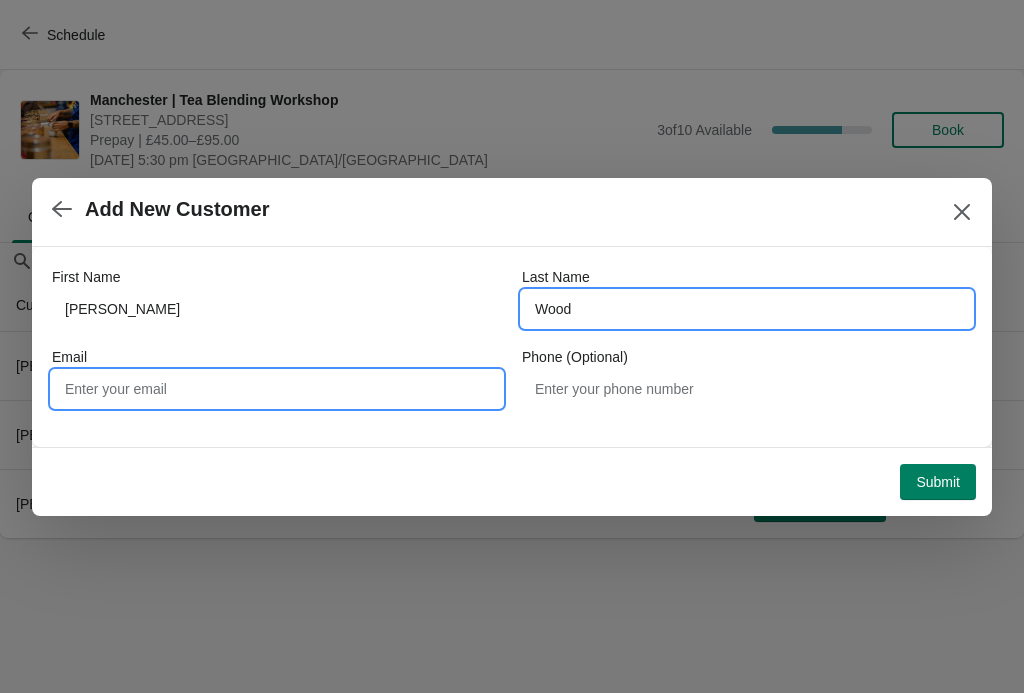 click on "Email" at bounding box center (277, 389) 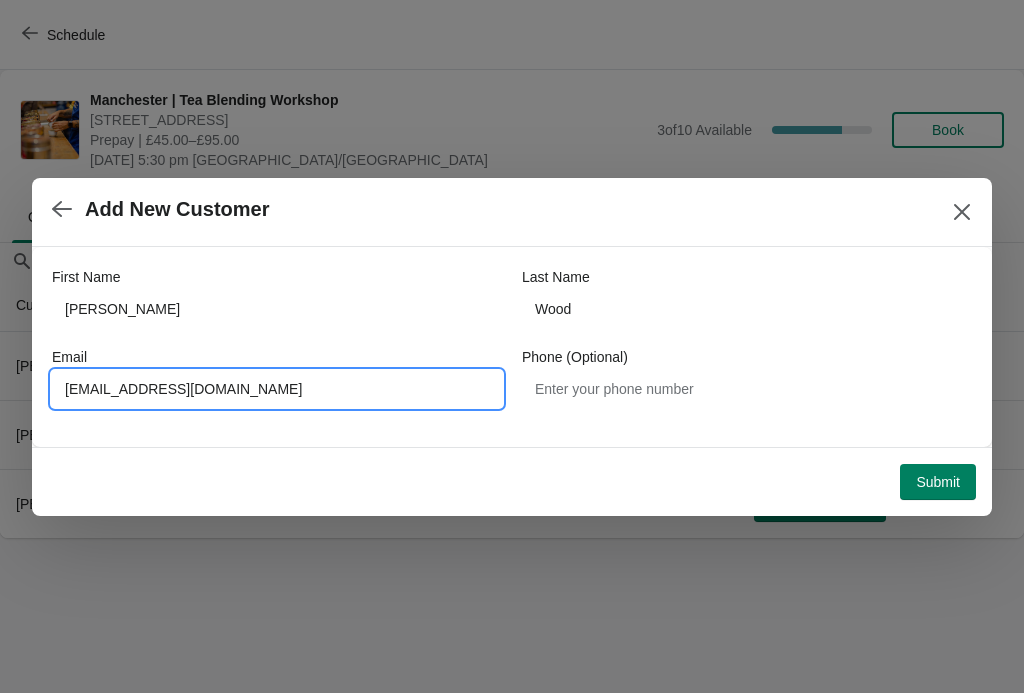 type on "[EMAIL_ADDRESS][DOMAIN_NAME]" 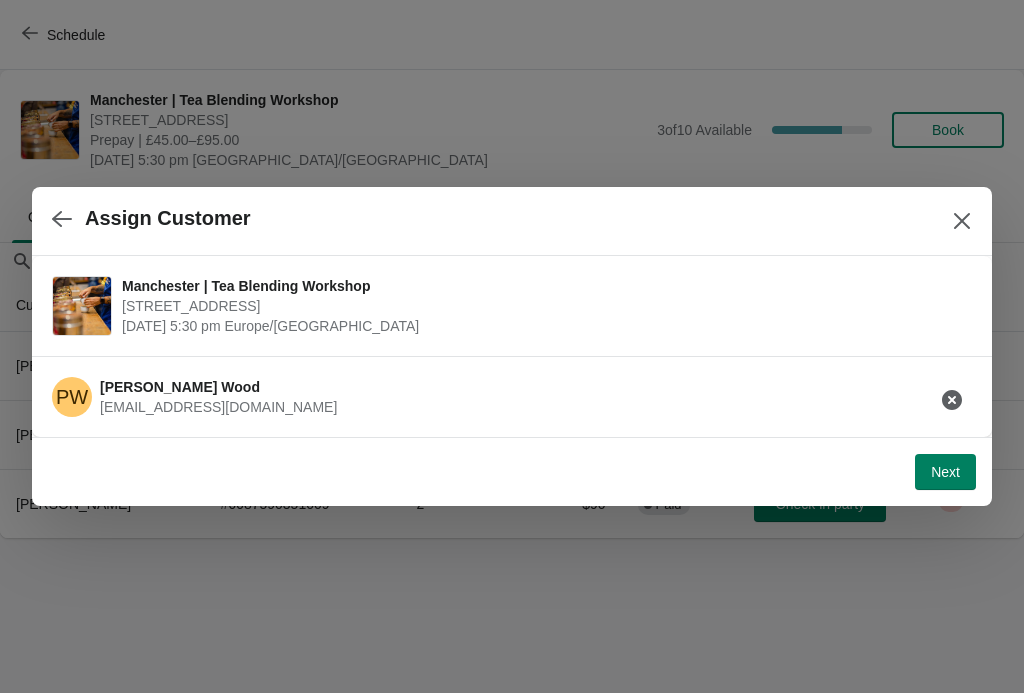 click on "Next" at bounding box center [945, 472] 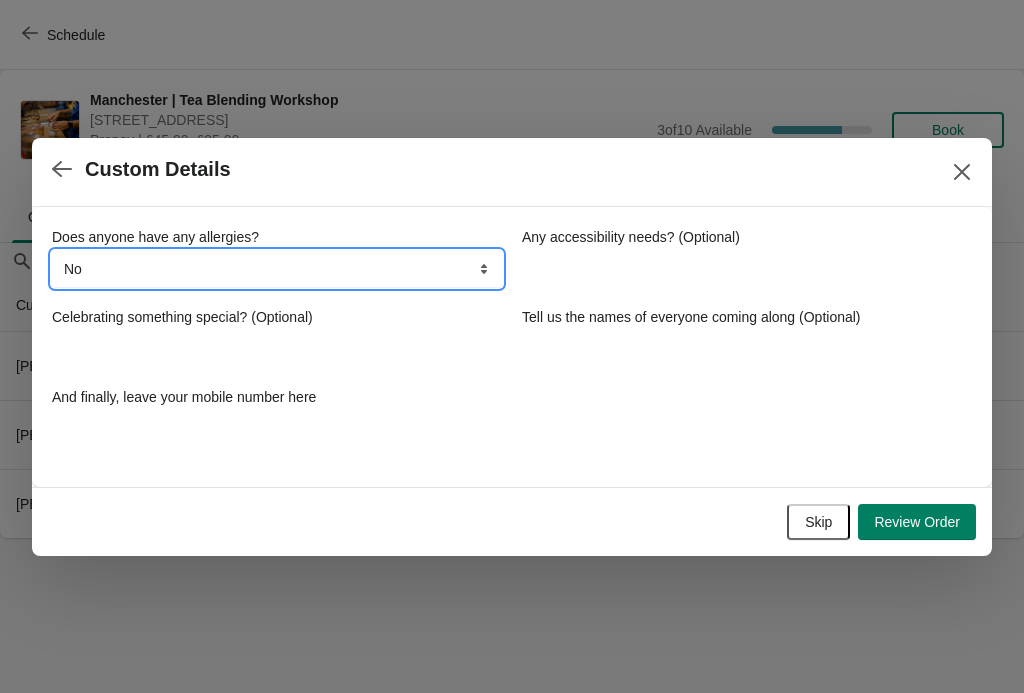 click on "No Yes nuts Yes wheat Yes other" at bounding box center (277, 269) 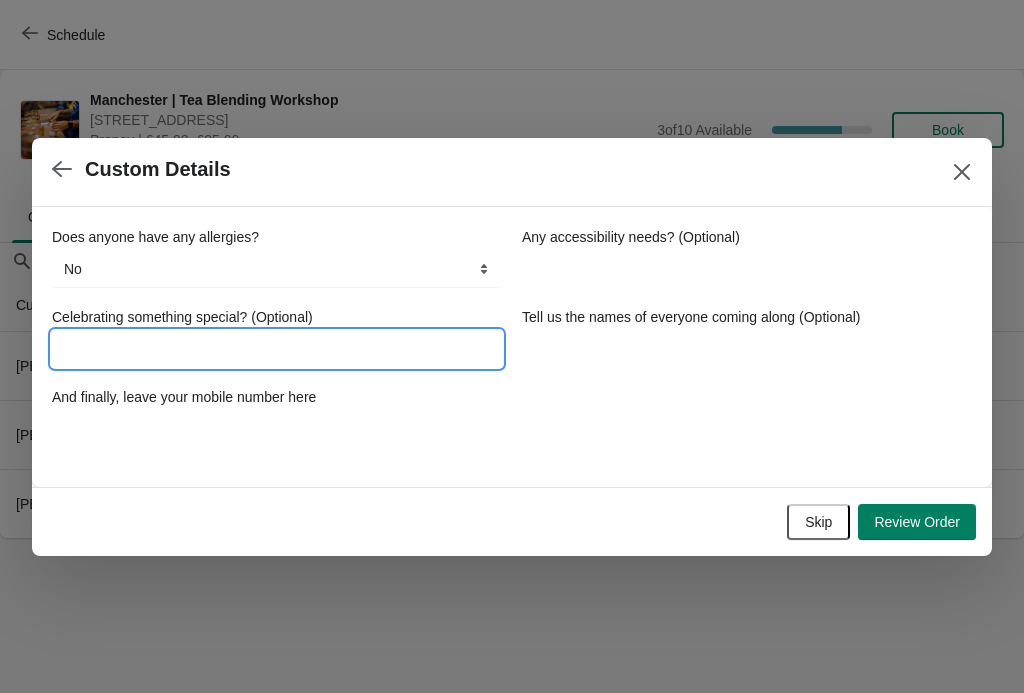 click on "Celebrating something special? (Optional)" at bounding box center (277, 349) 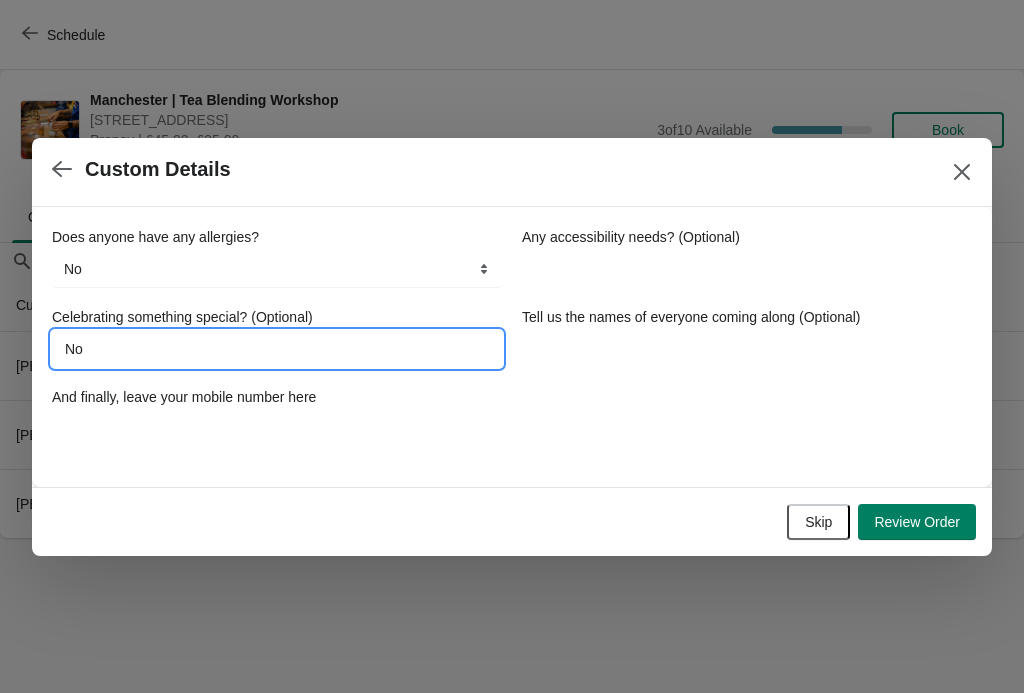 type on "No" 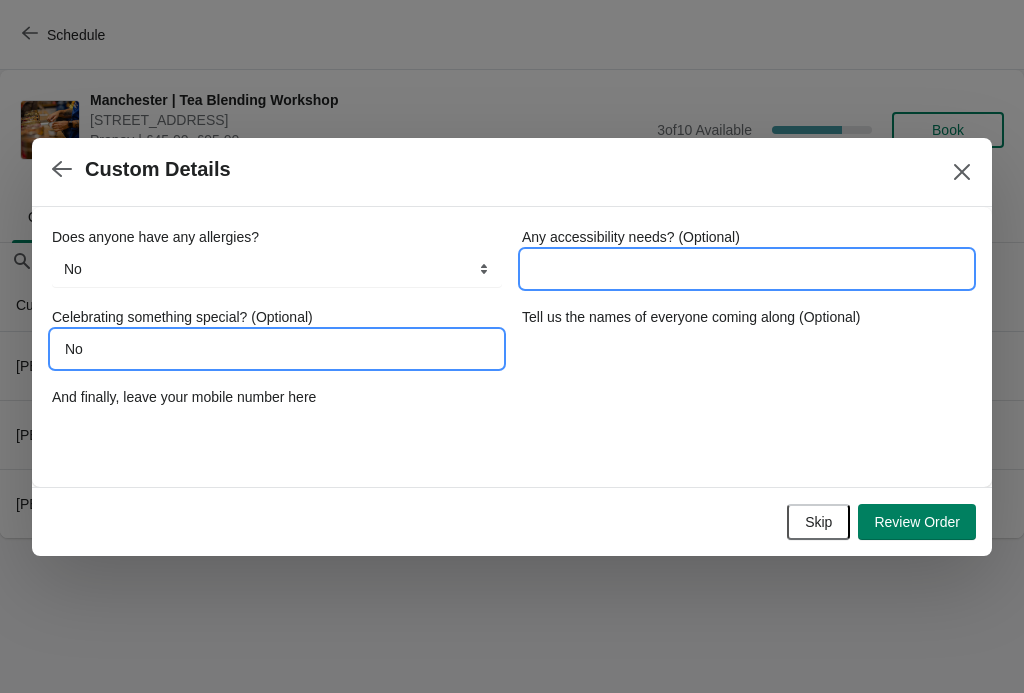 click on "Any accessibility needs? (Optional)" at bounding box center (747, 269) 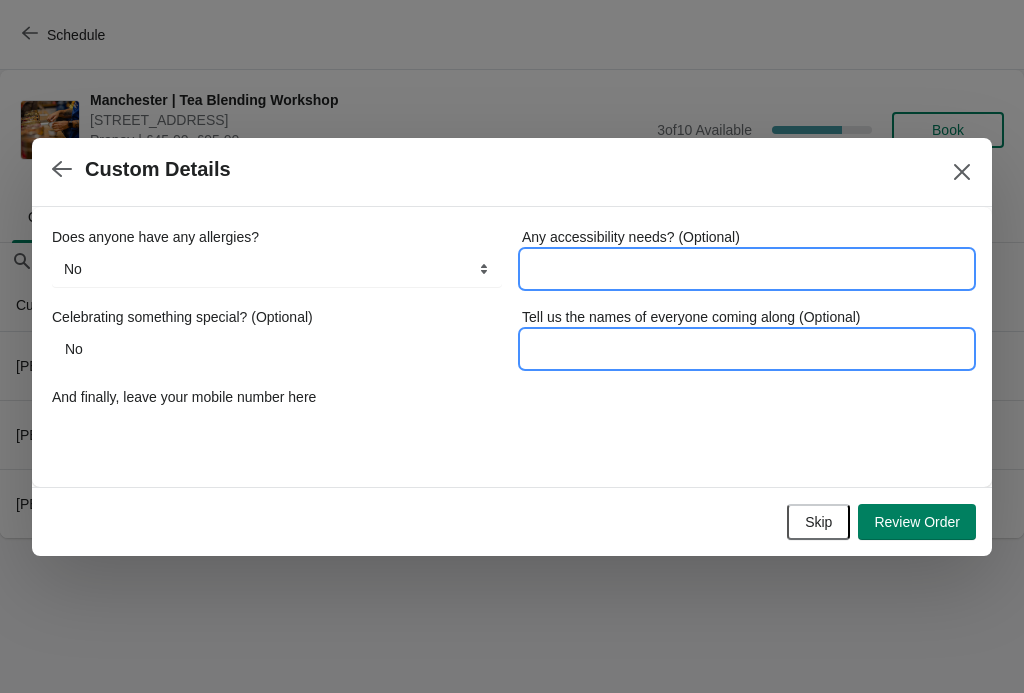 click on "Tell us the names of everyone coming along (Optional)" at bounding box center (747, 349) 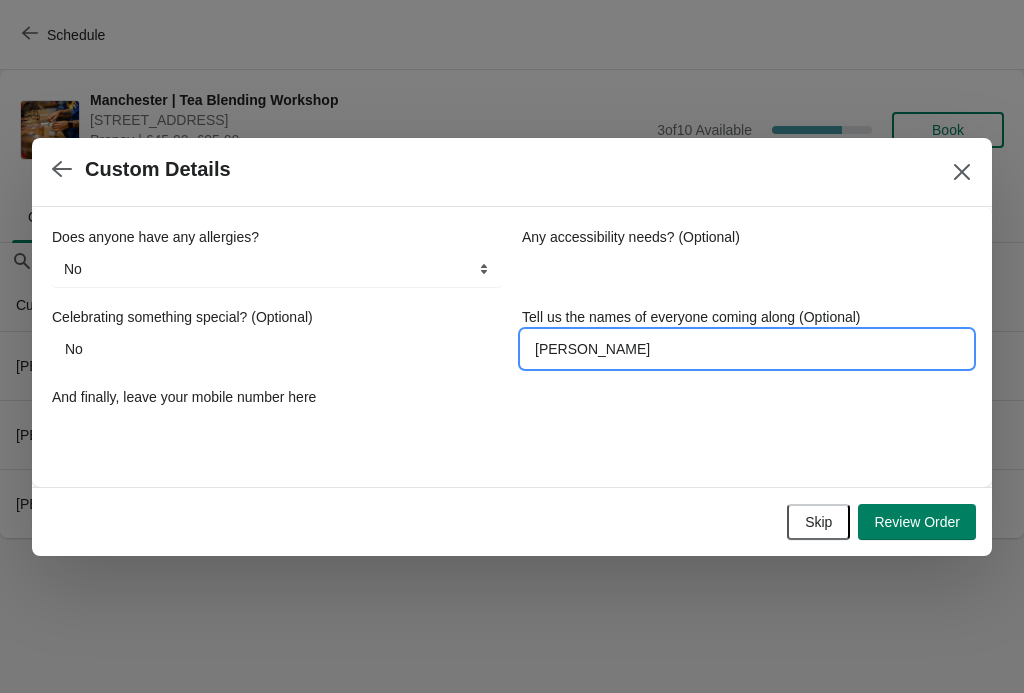 type on "[PERSON_NAME]" 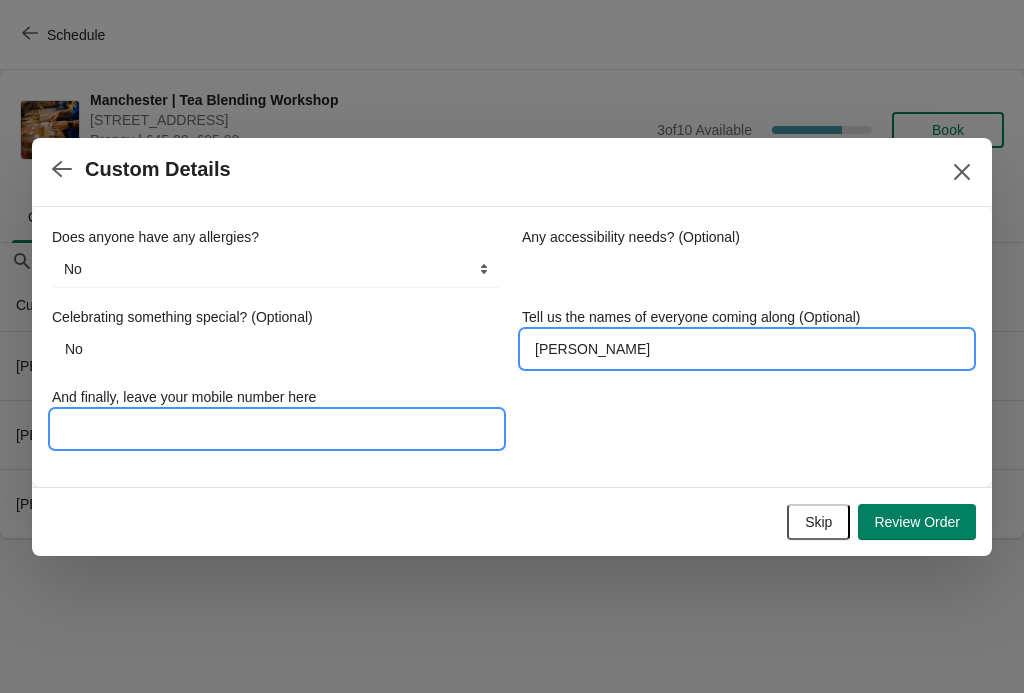 click on "And finally, leave your mobile number here" at bounding box center [277, 429] 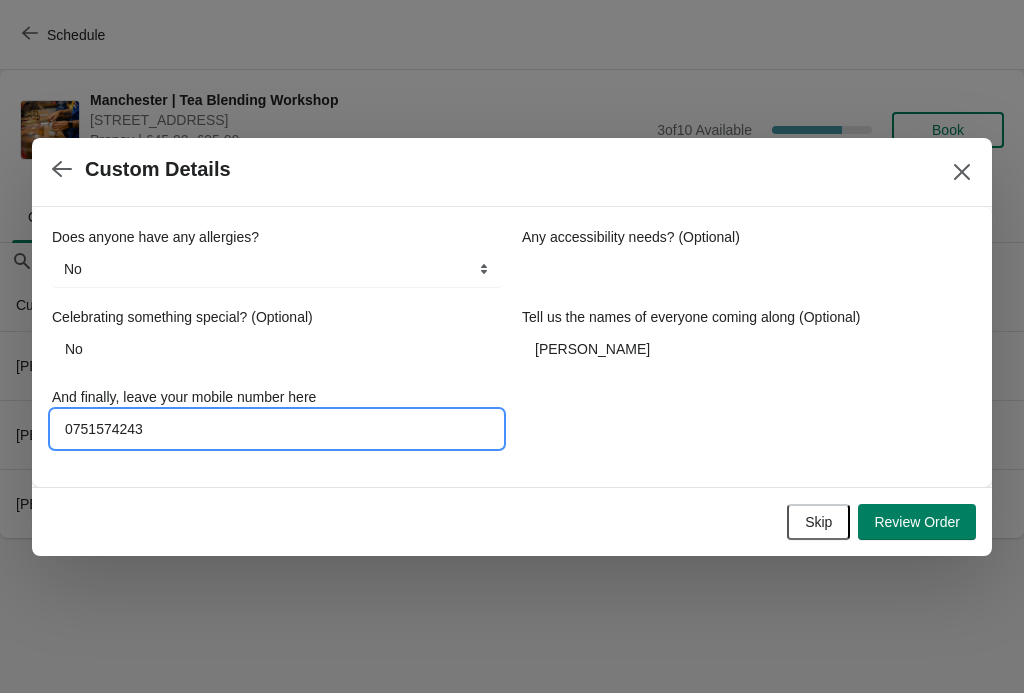 type on "07515742432" 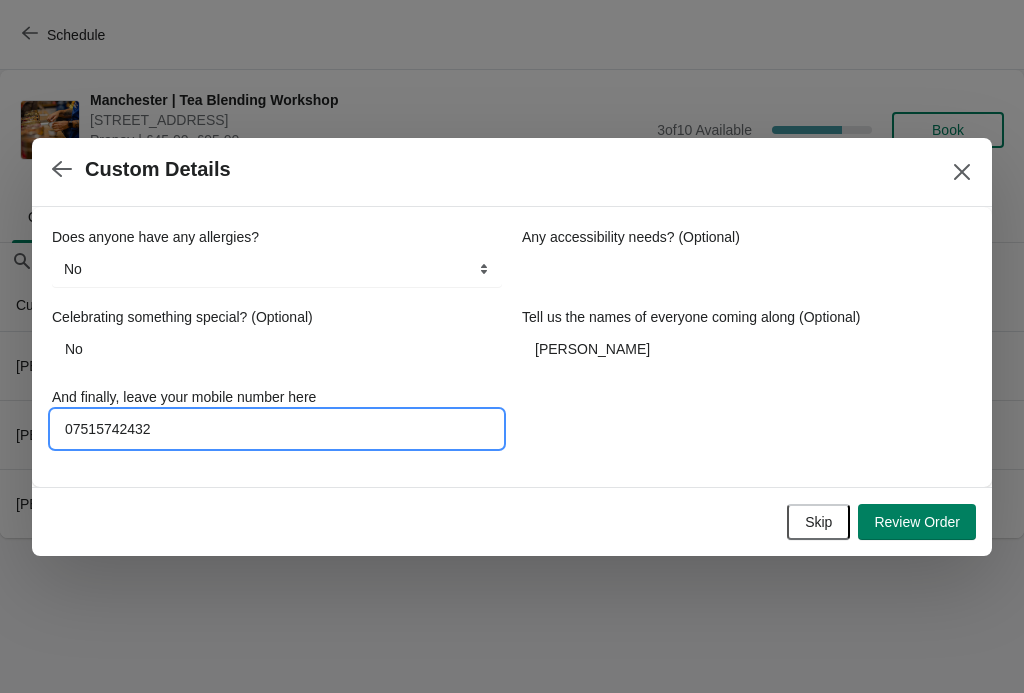 click on "Review Order" at bounding box center (917, 522) 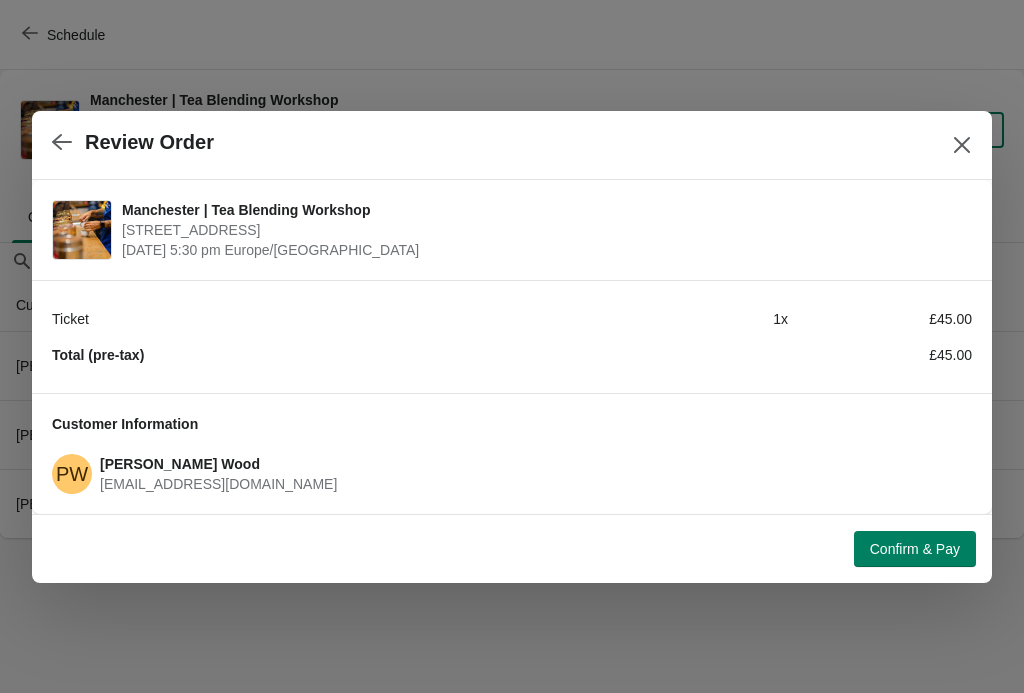 click on "Confirm & Pay" at bounding box center [915, 549] 